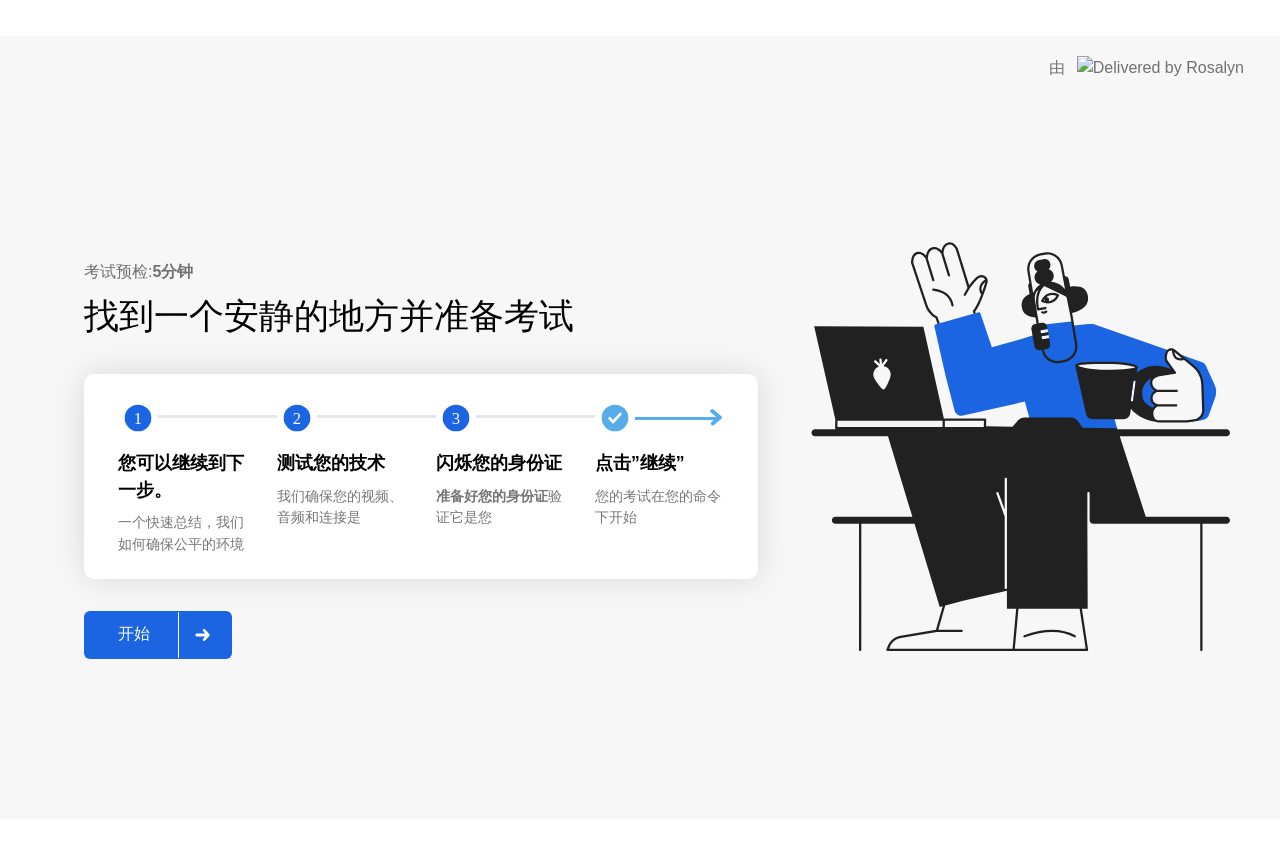 scroll, scrollTop: 0, scrollLeft: 0, axis: both 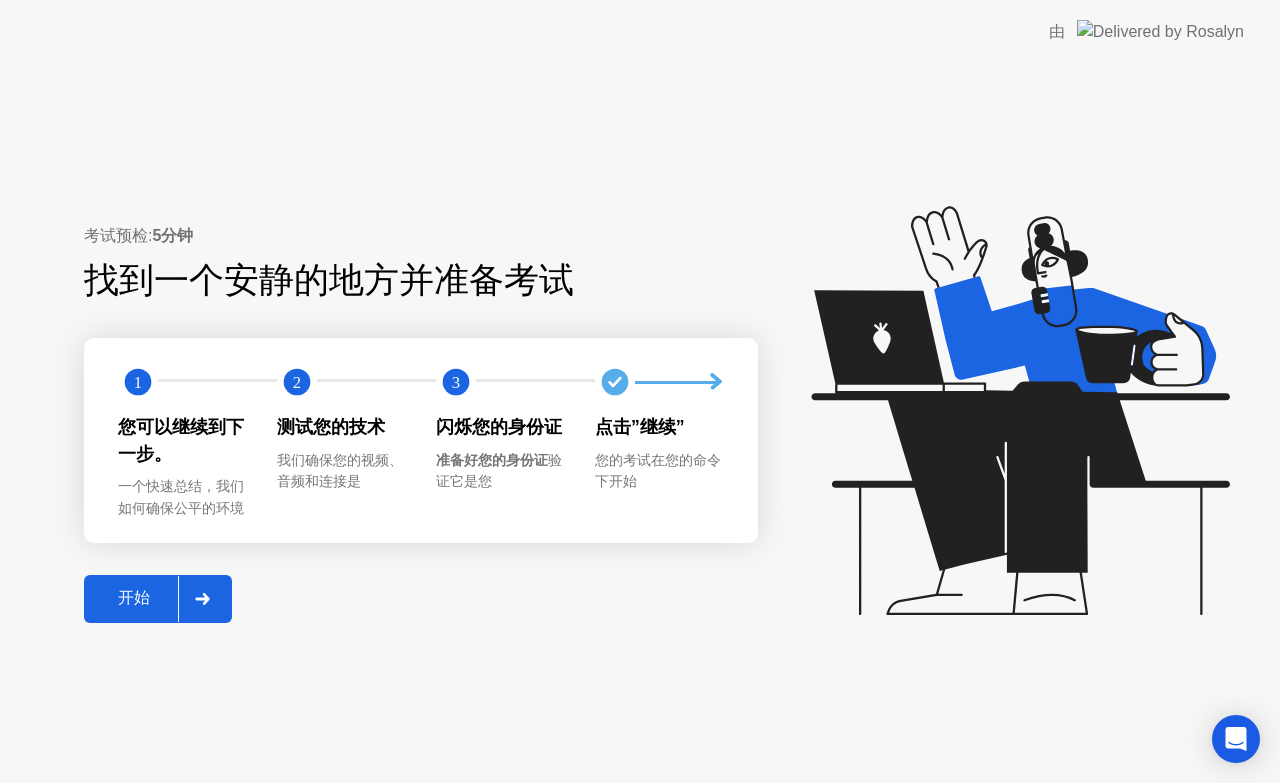click on "开始" 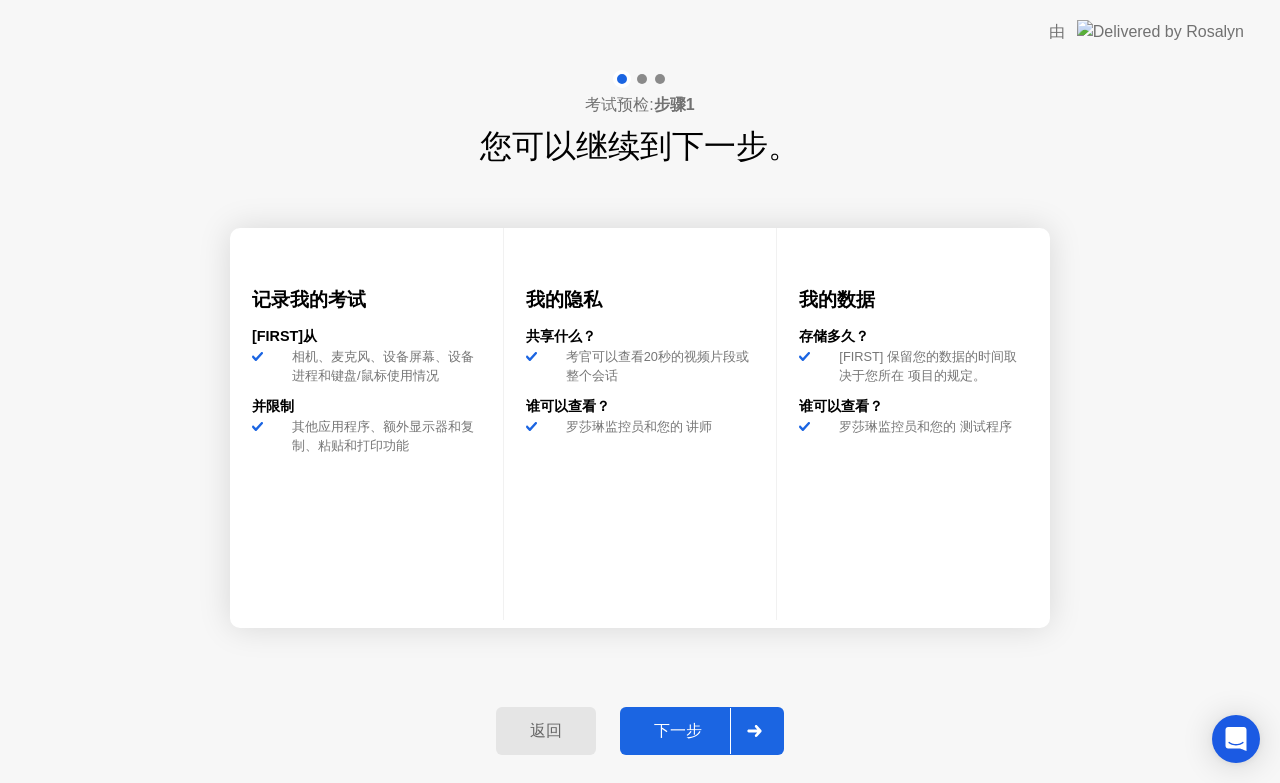 click on "下一步" 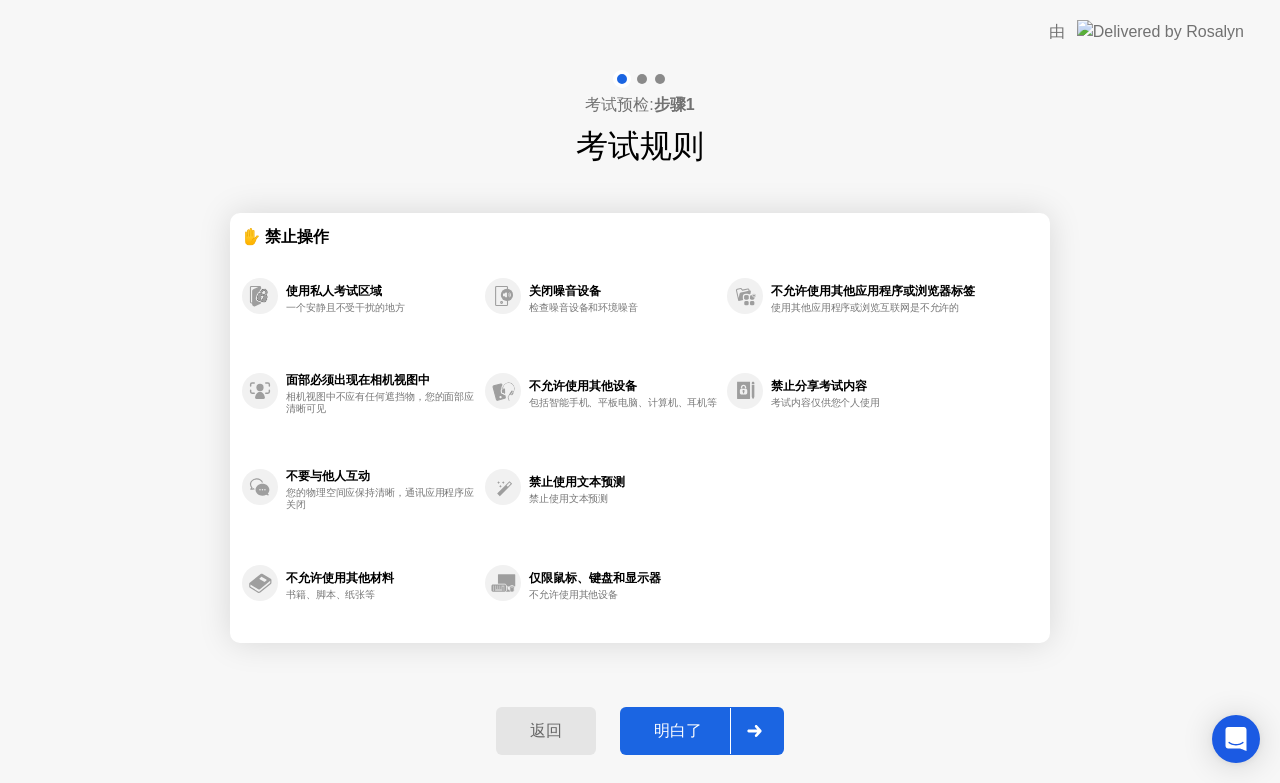 click on "明白了" 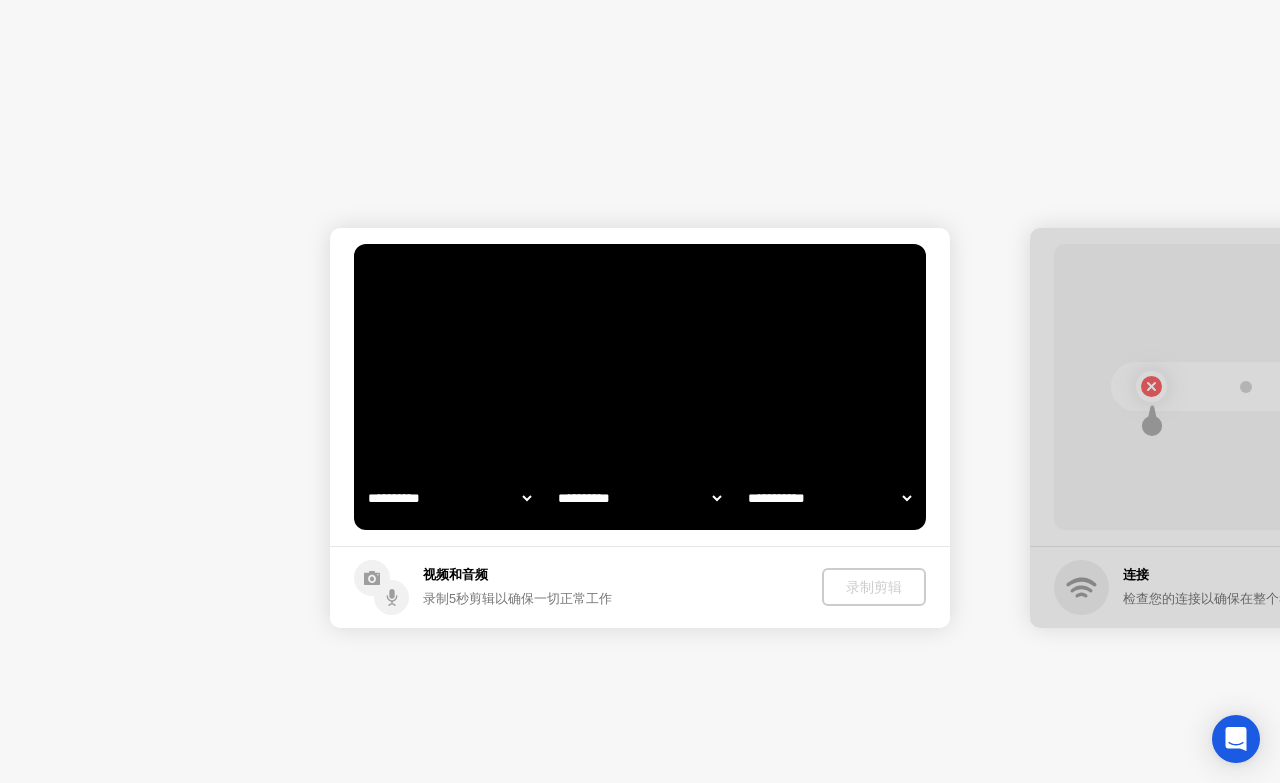 select on "**********" 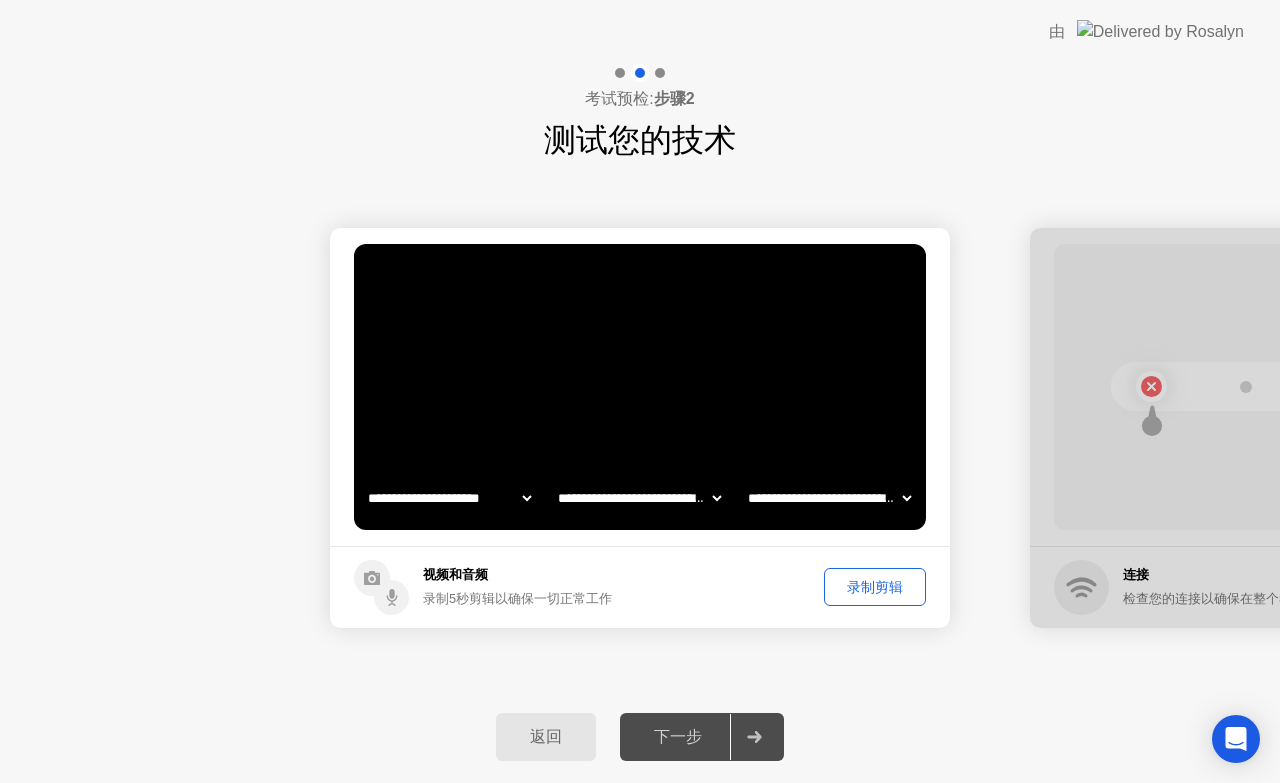 click on "下一步" 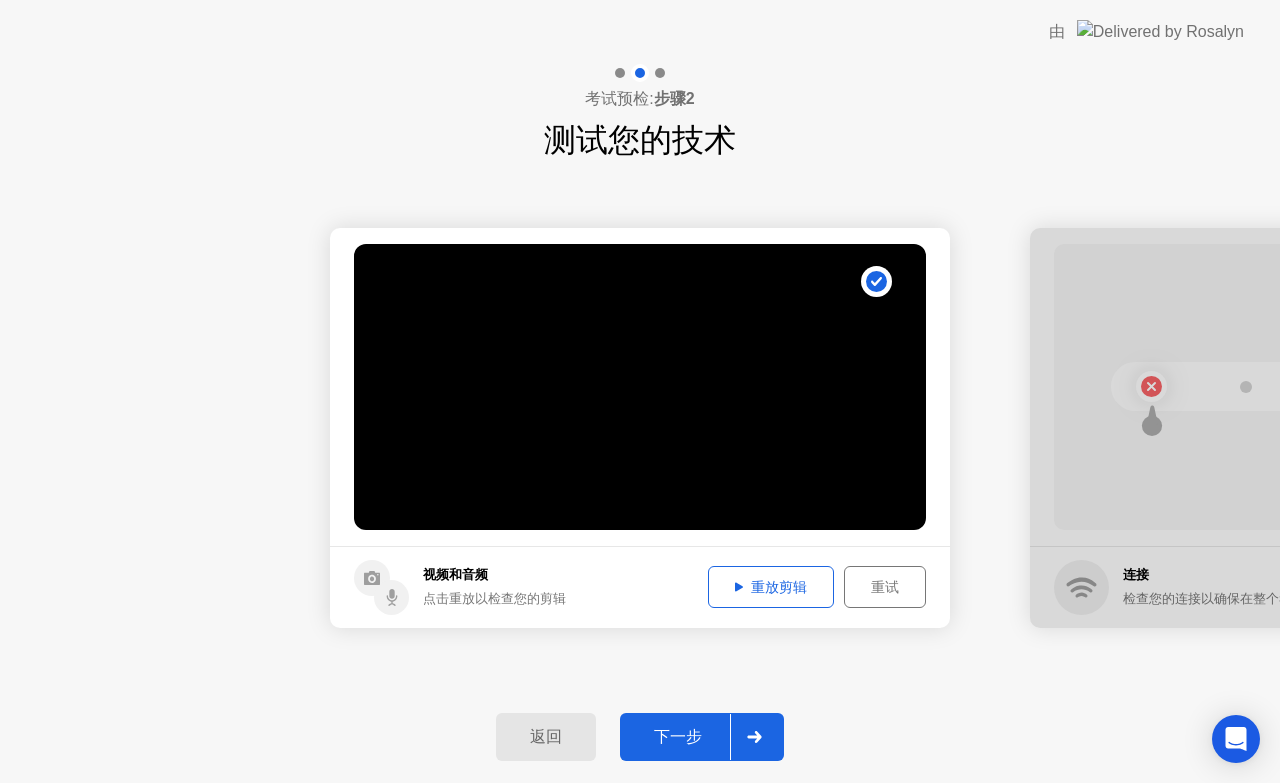 click on "重放剪辑" 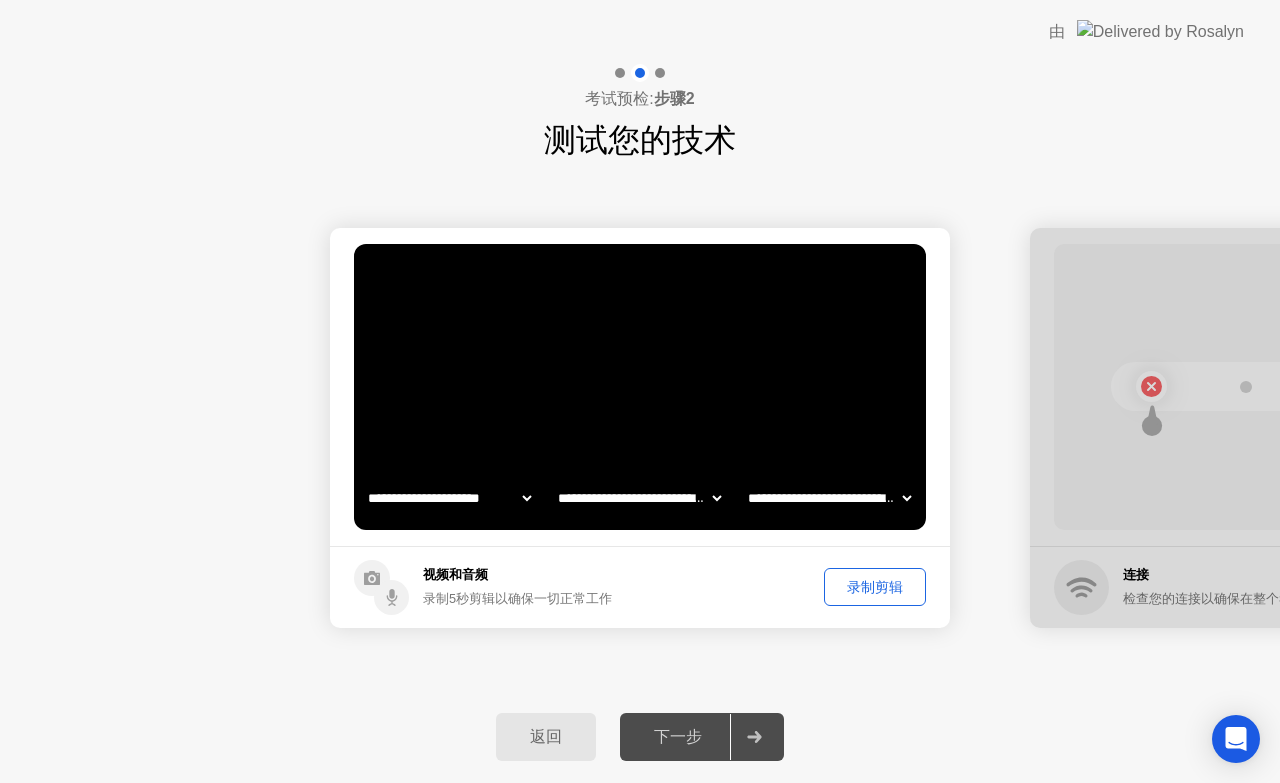 click on "录制剪辑" 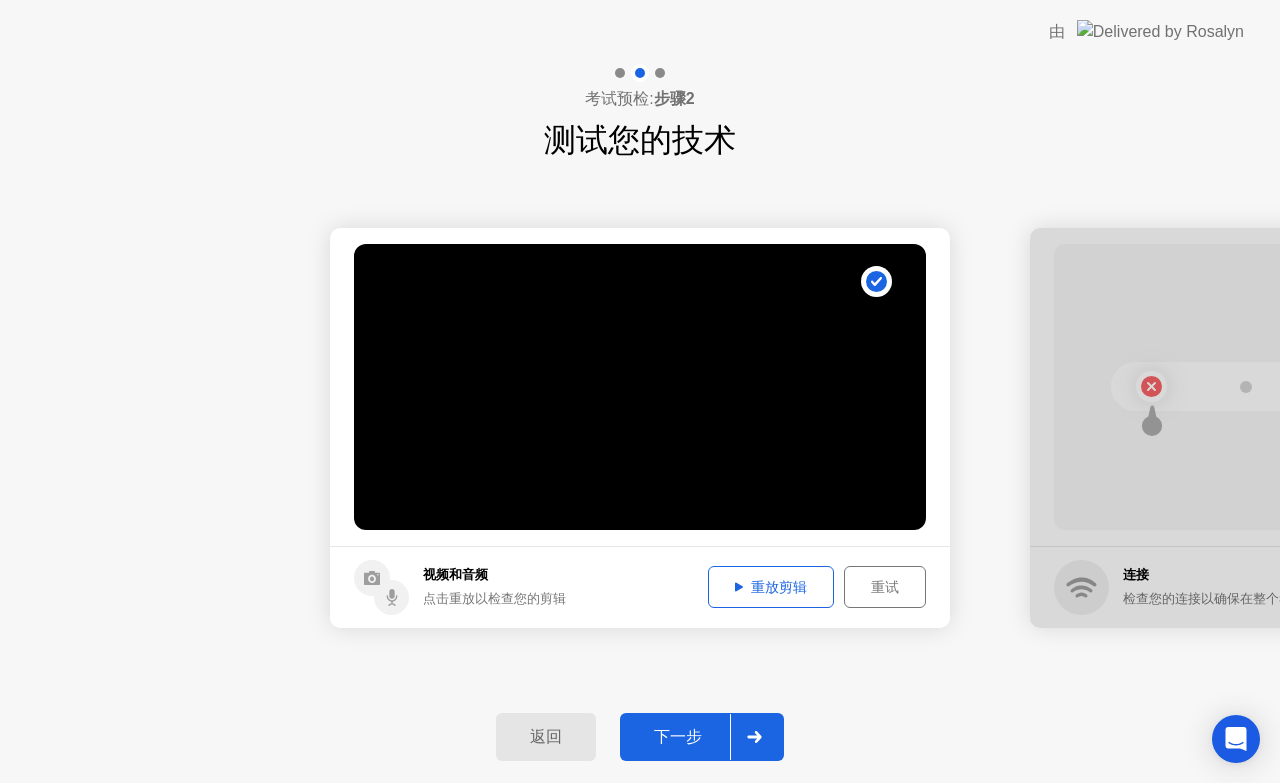 click on "重放剪辑" 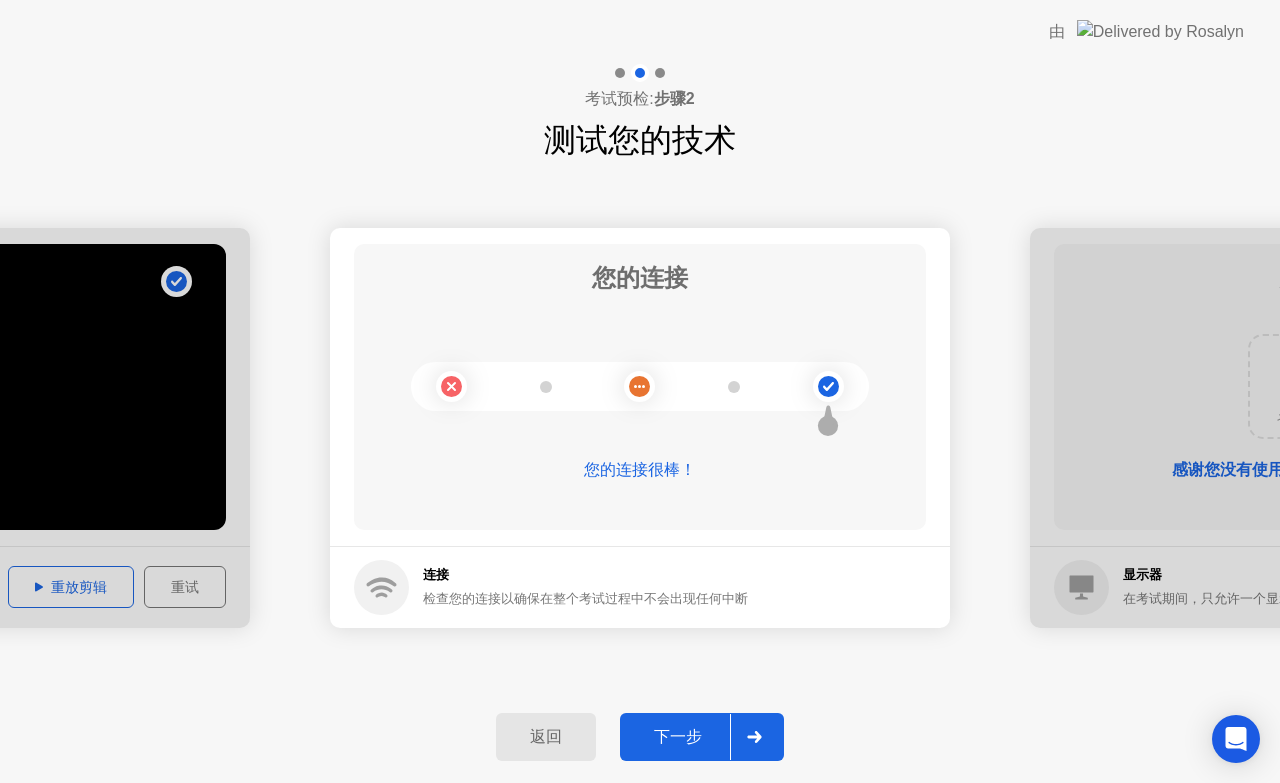 click on "下一步" 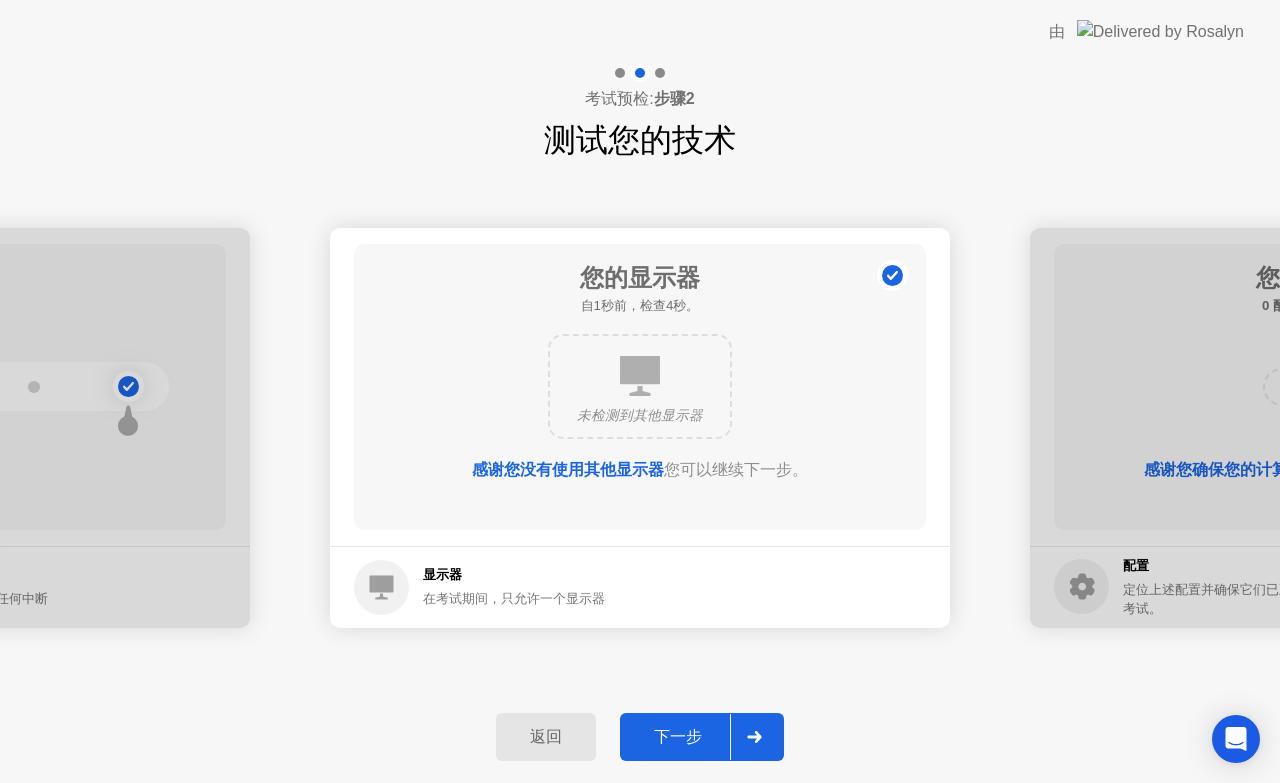 click on "下一步" 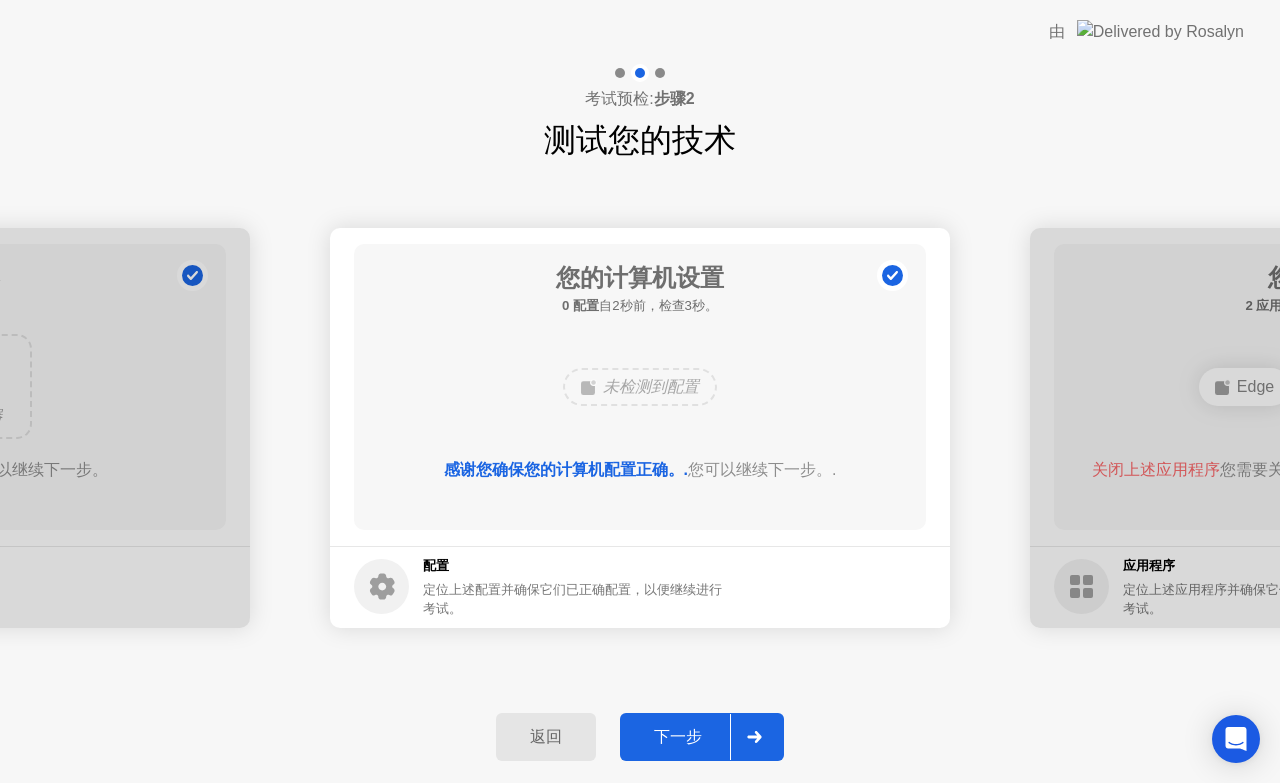 drag, startPoint x: 672, startPoint y: 739, endPoint x: 688, endPoint y: 762, distance: 28.01785 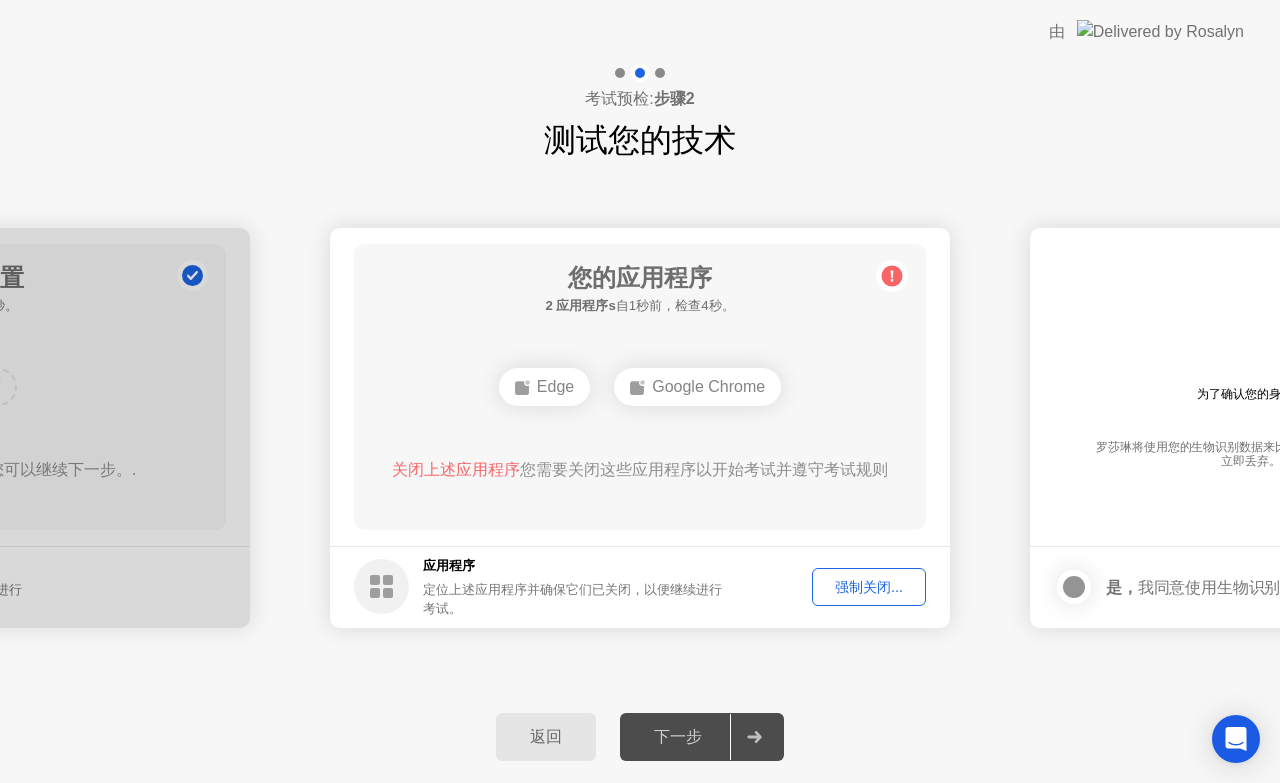 click on "强制关闭..." 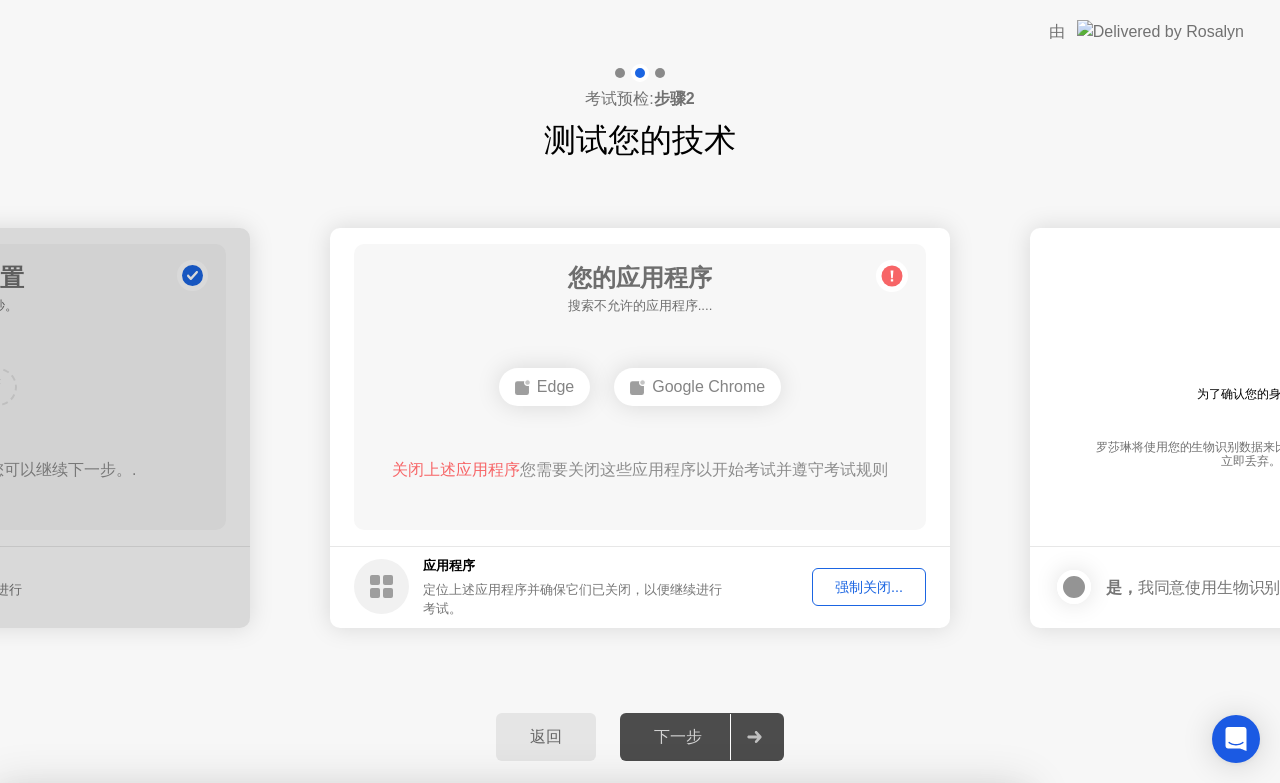 click on "确认" at bounding box center (571, 1058) 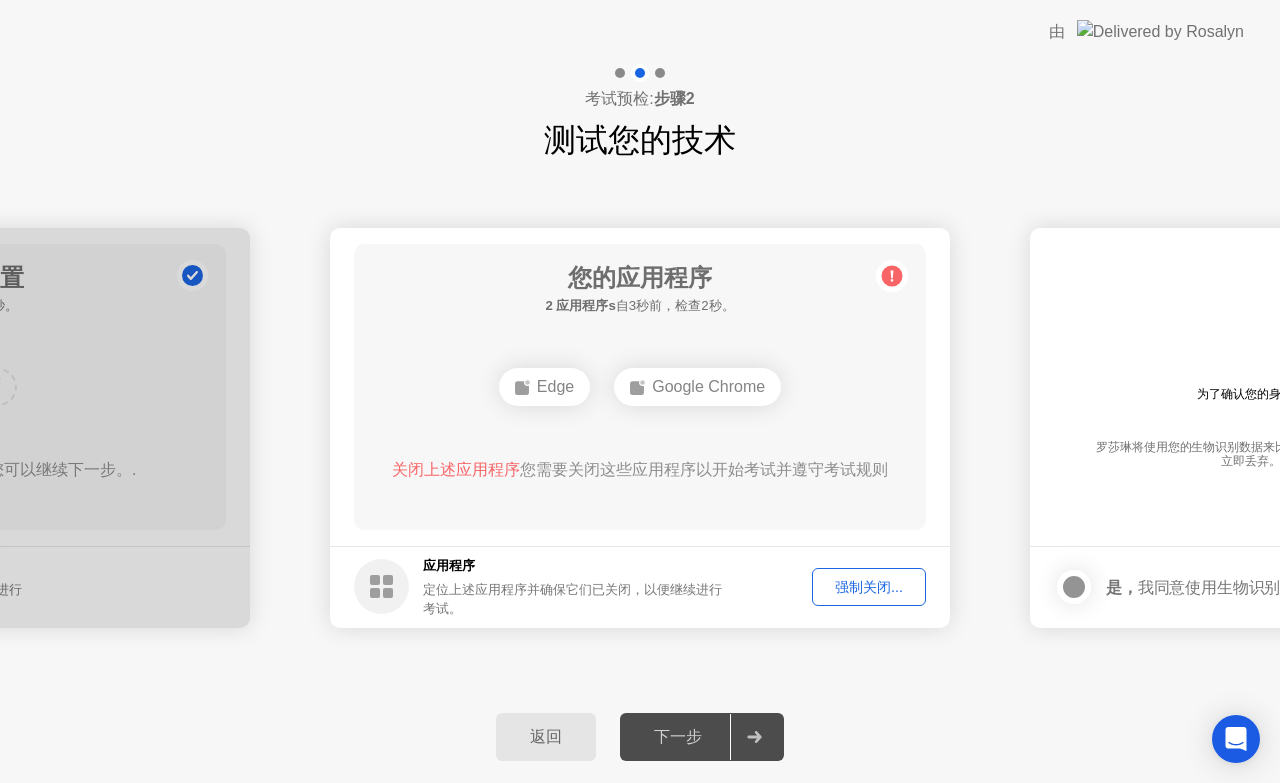 click on "强制关闭..." 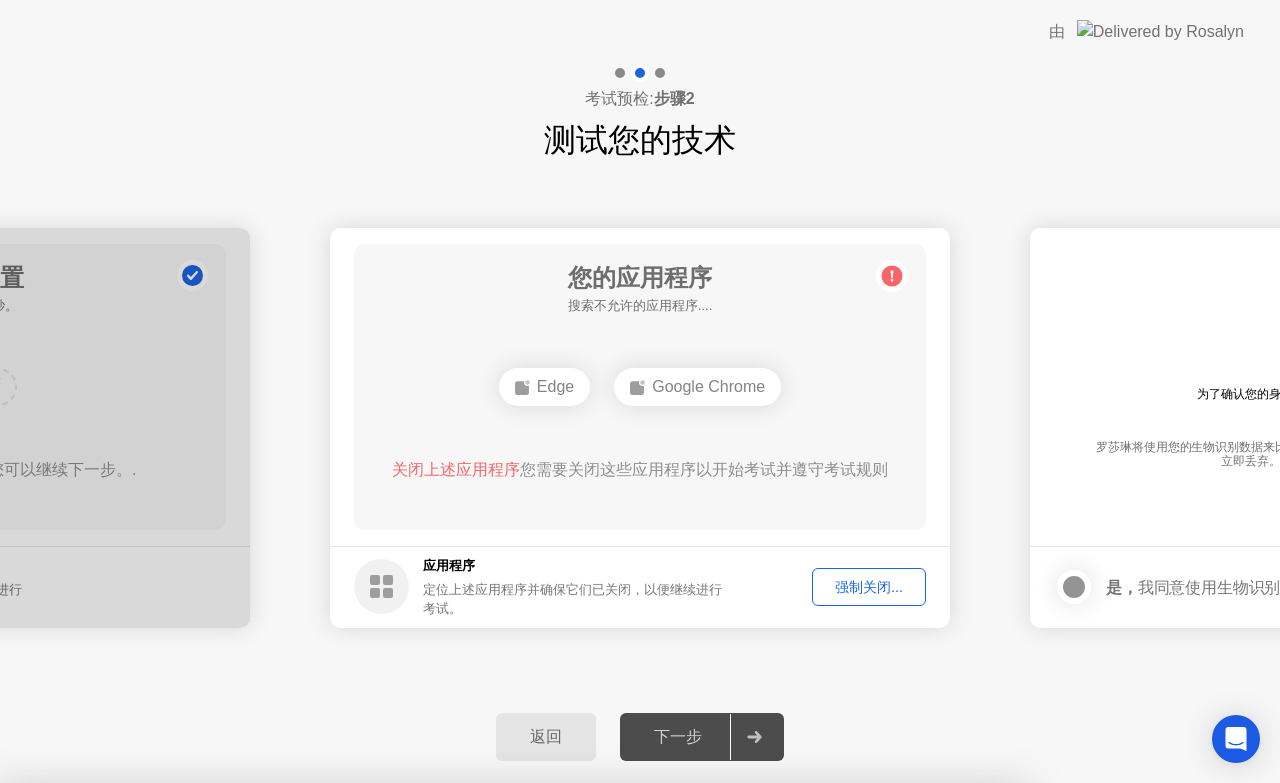 drag, startPoint x: 688, startPoint y: 482, endPoint x: 686, endPoint y: 511, distance: 29.068884 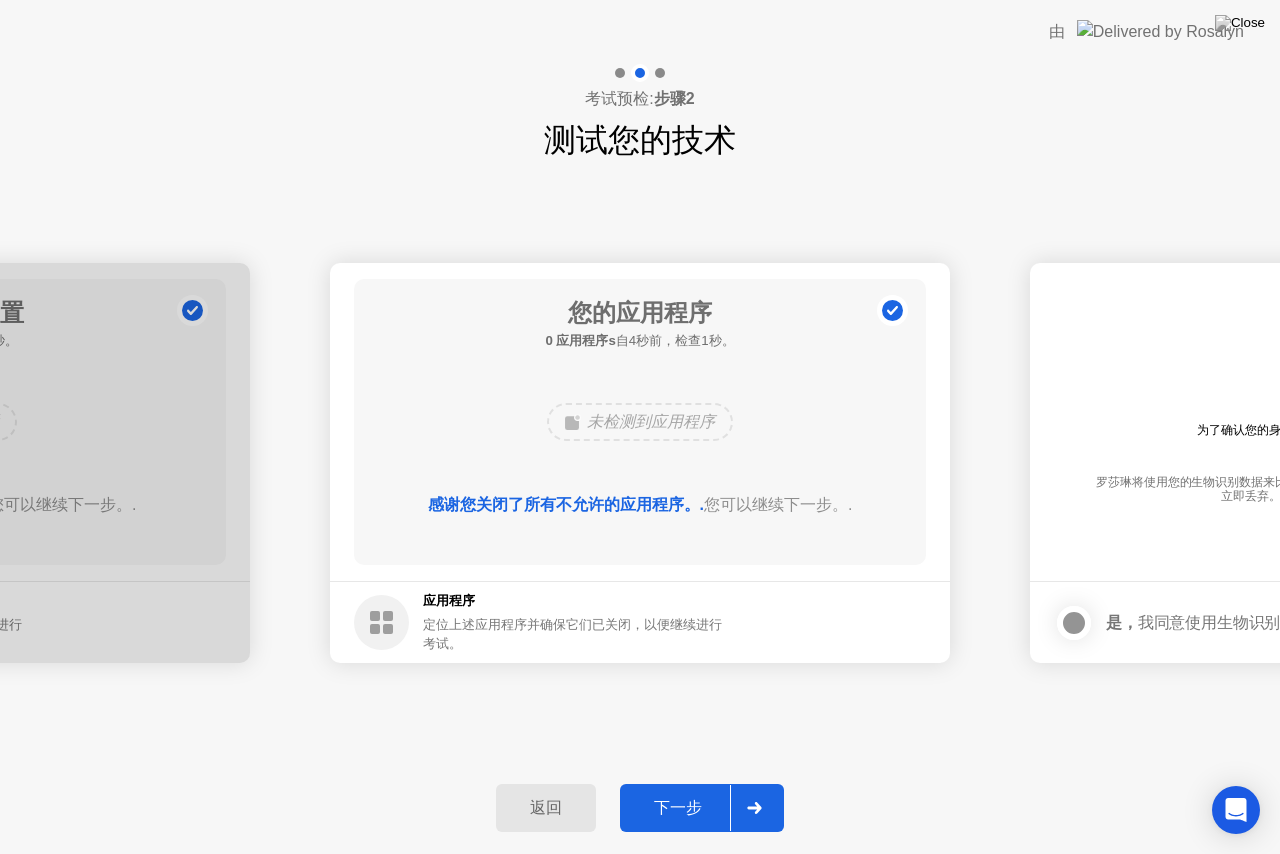 click on "下一步" 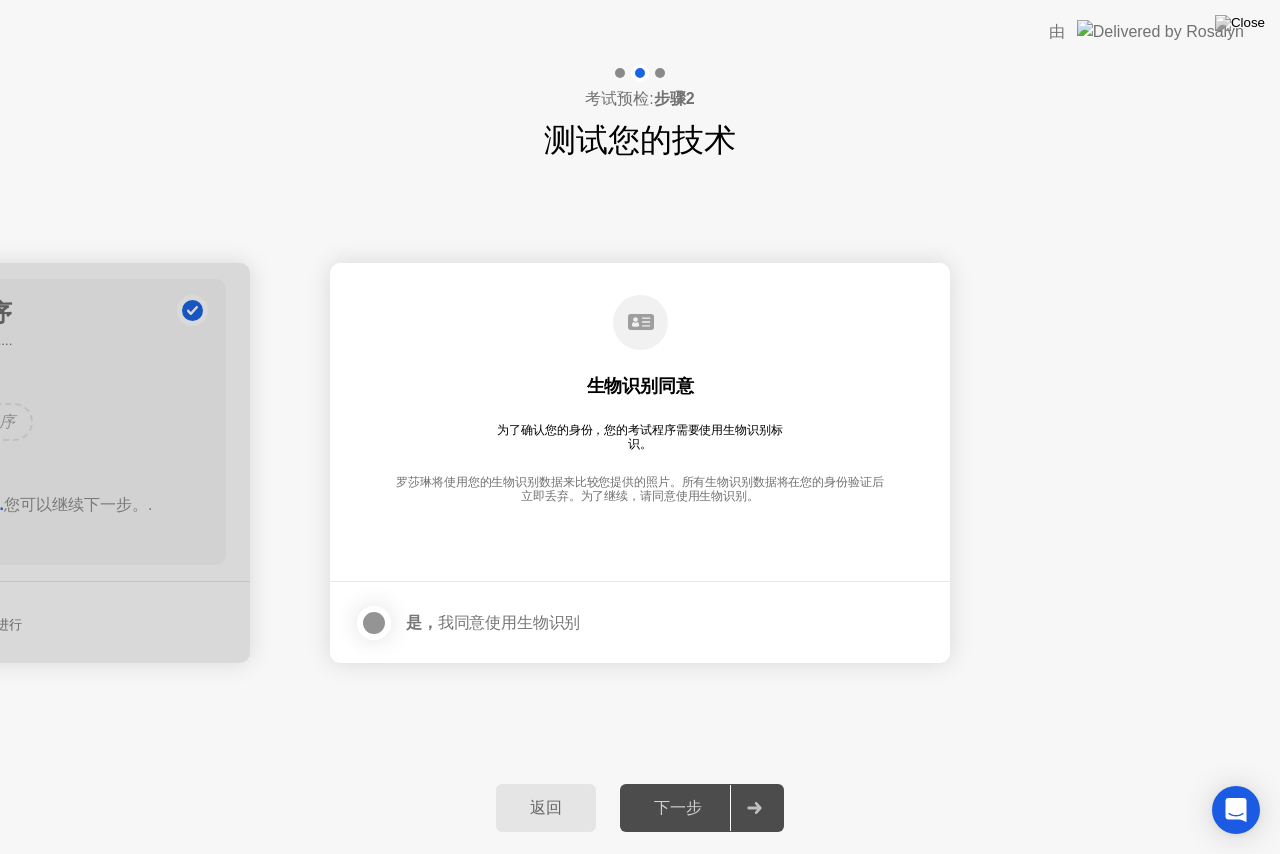 click 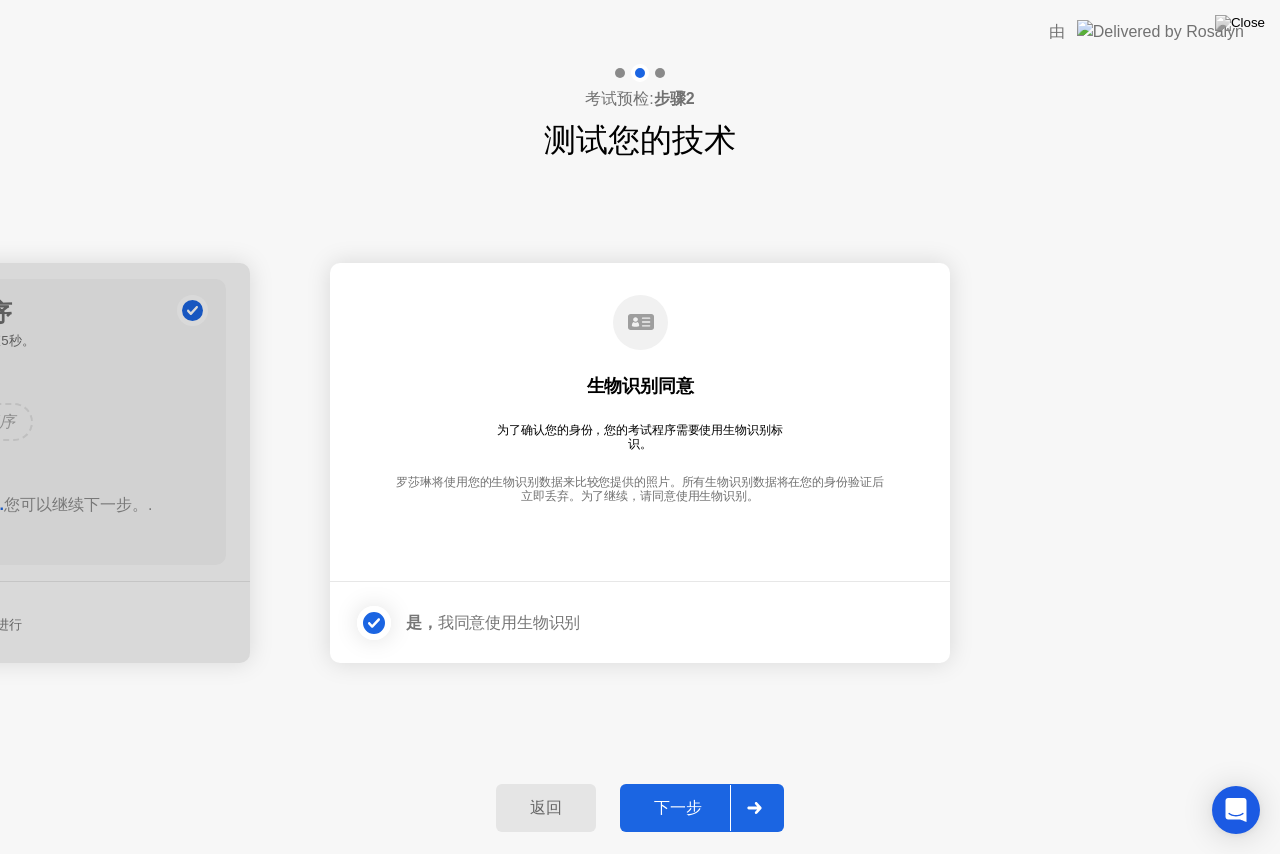 click on "下一步" 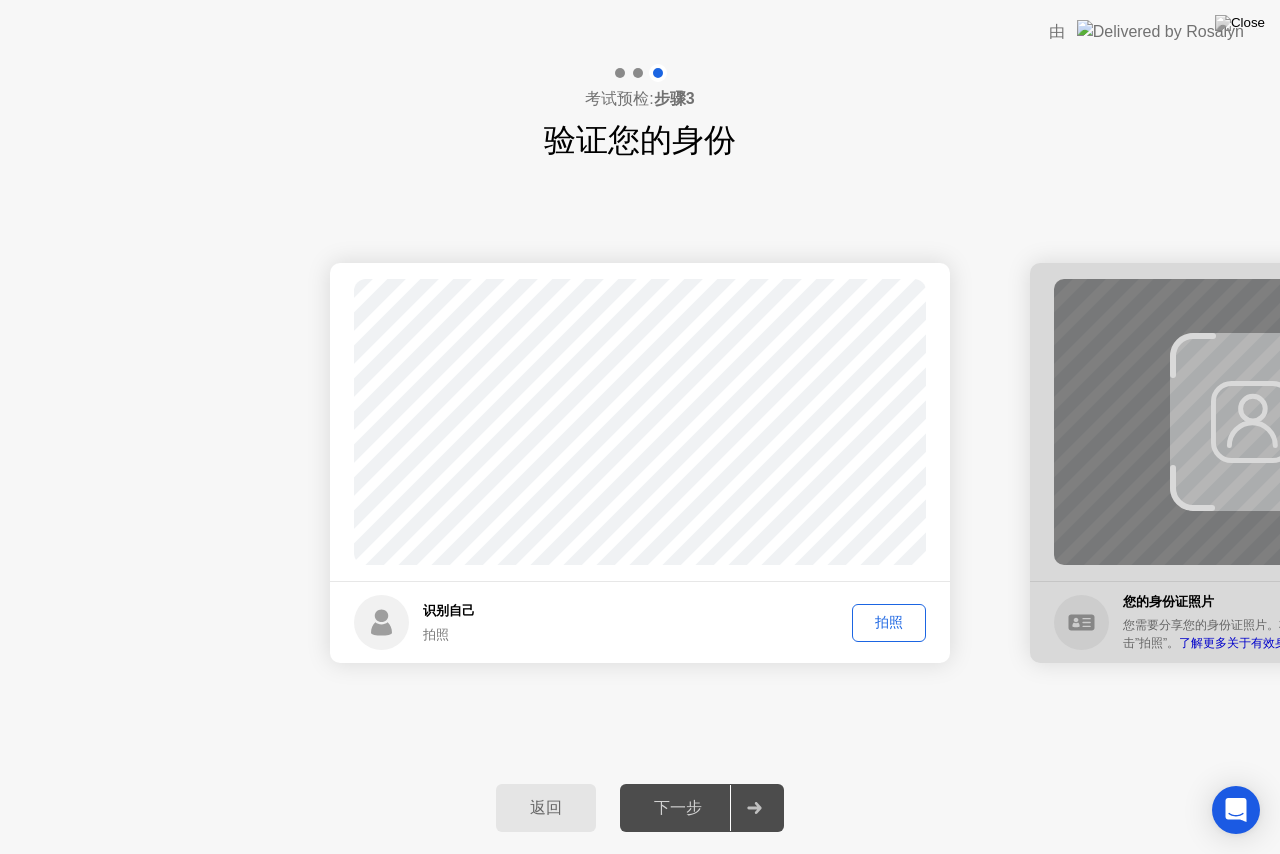 click on "拍照" 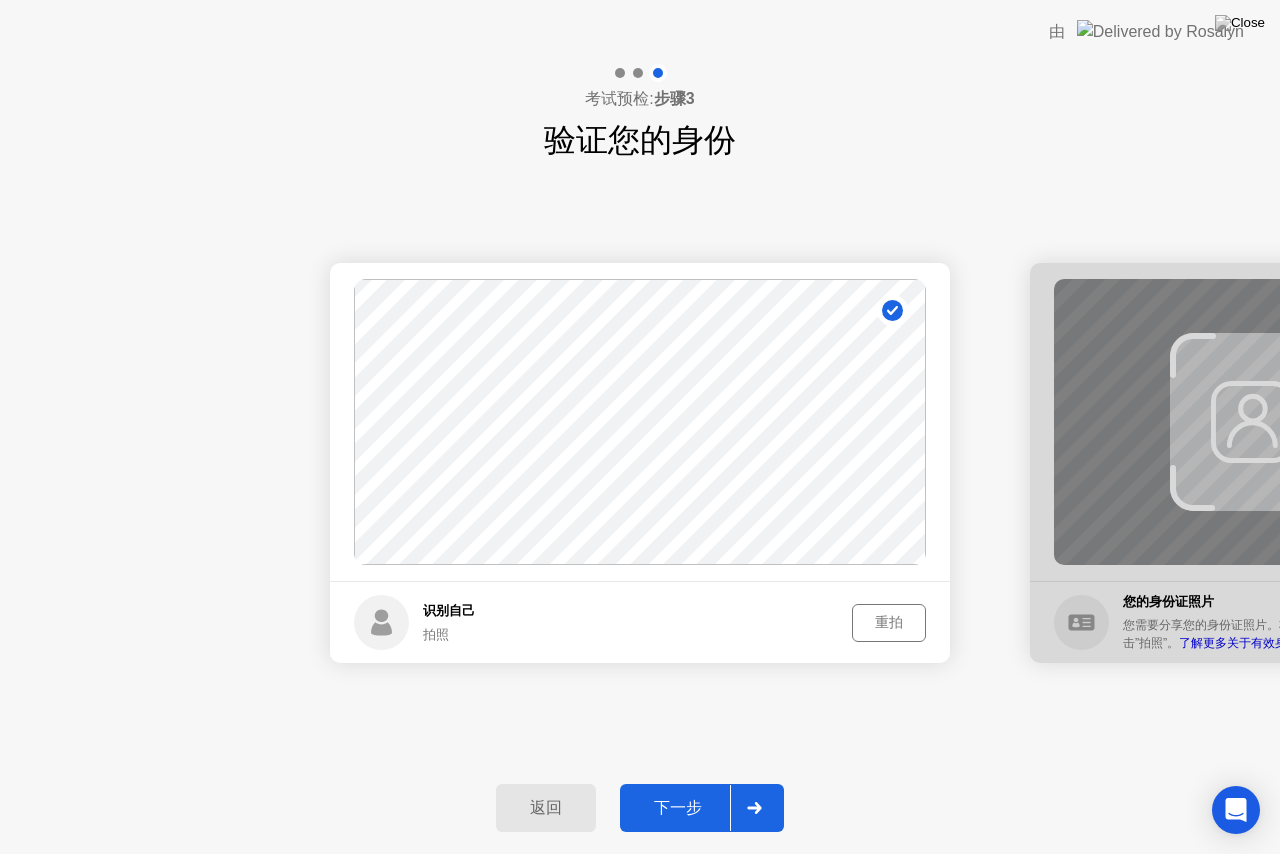 click on "下一步" 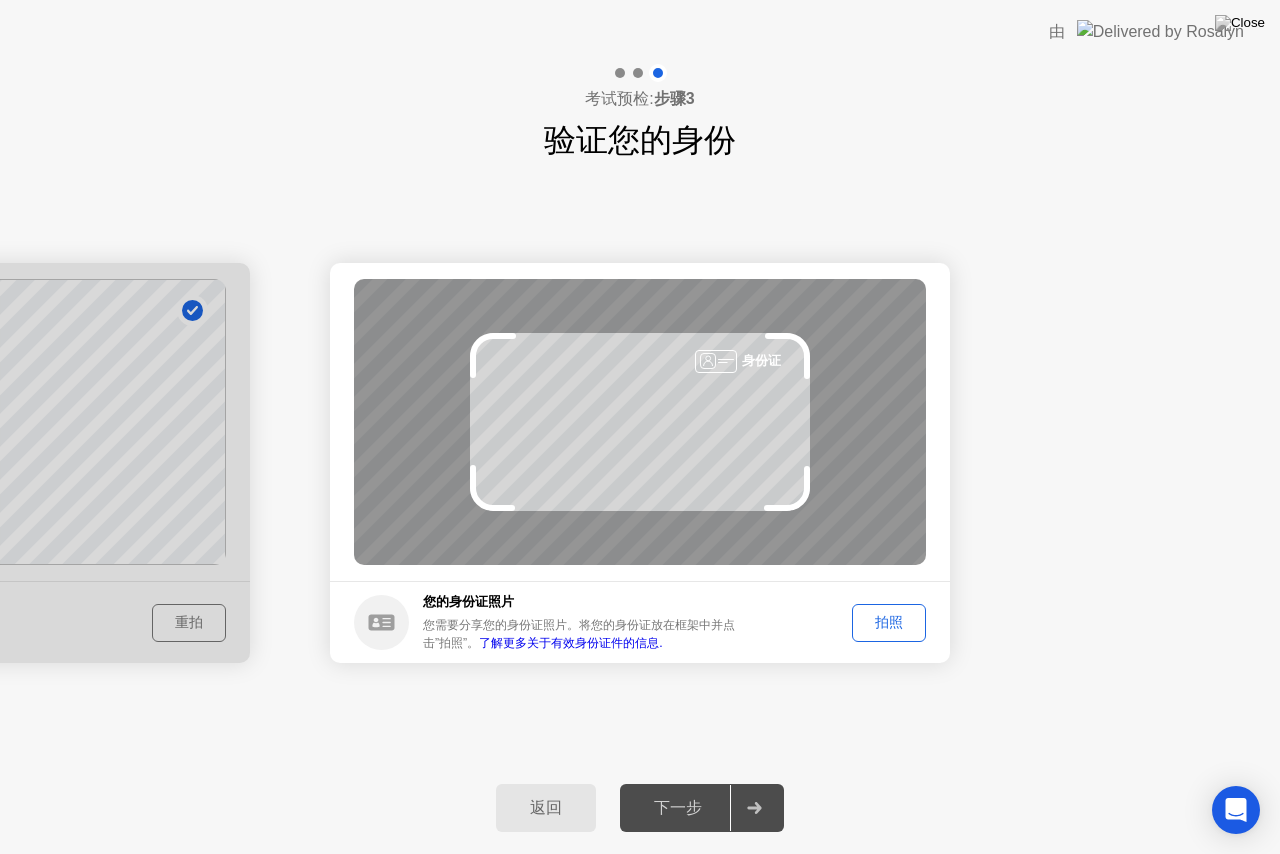 click 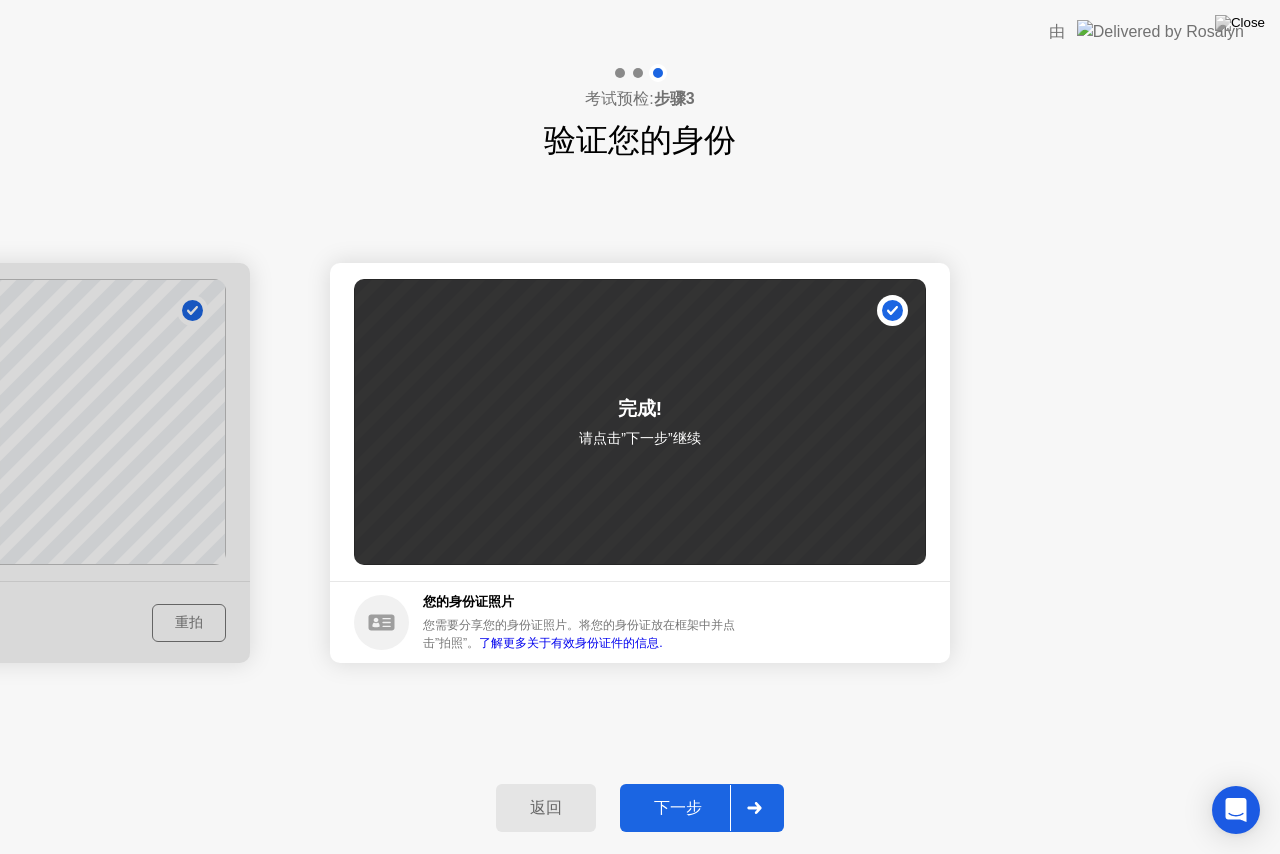 click on "下一步" 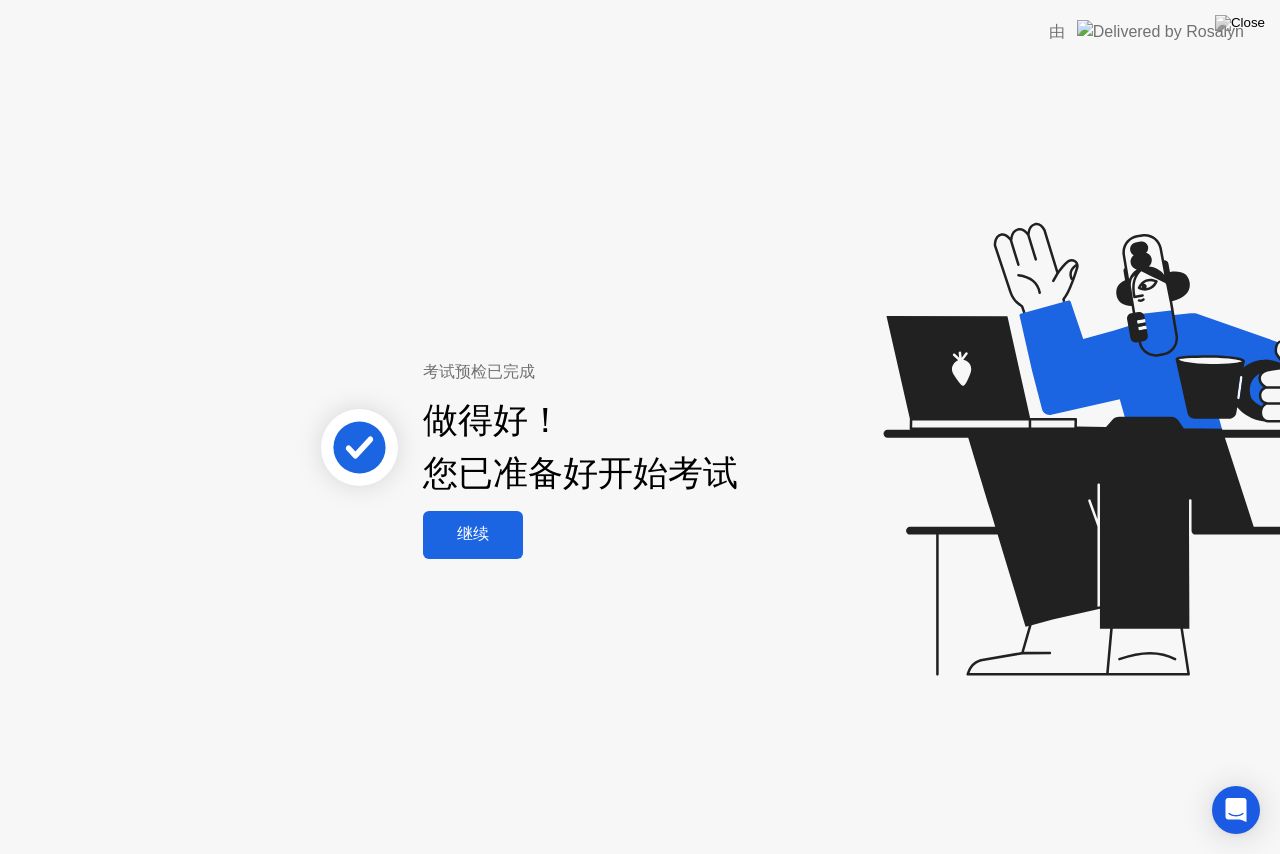 click on "继续" 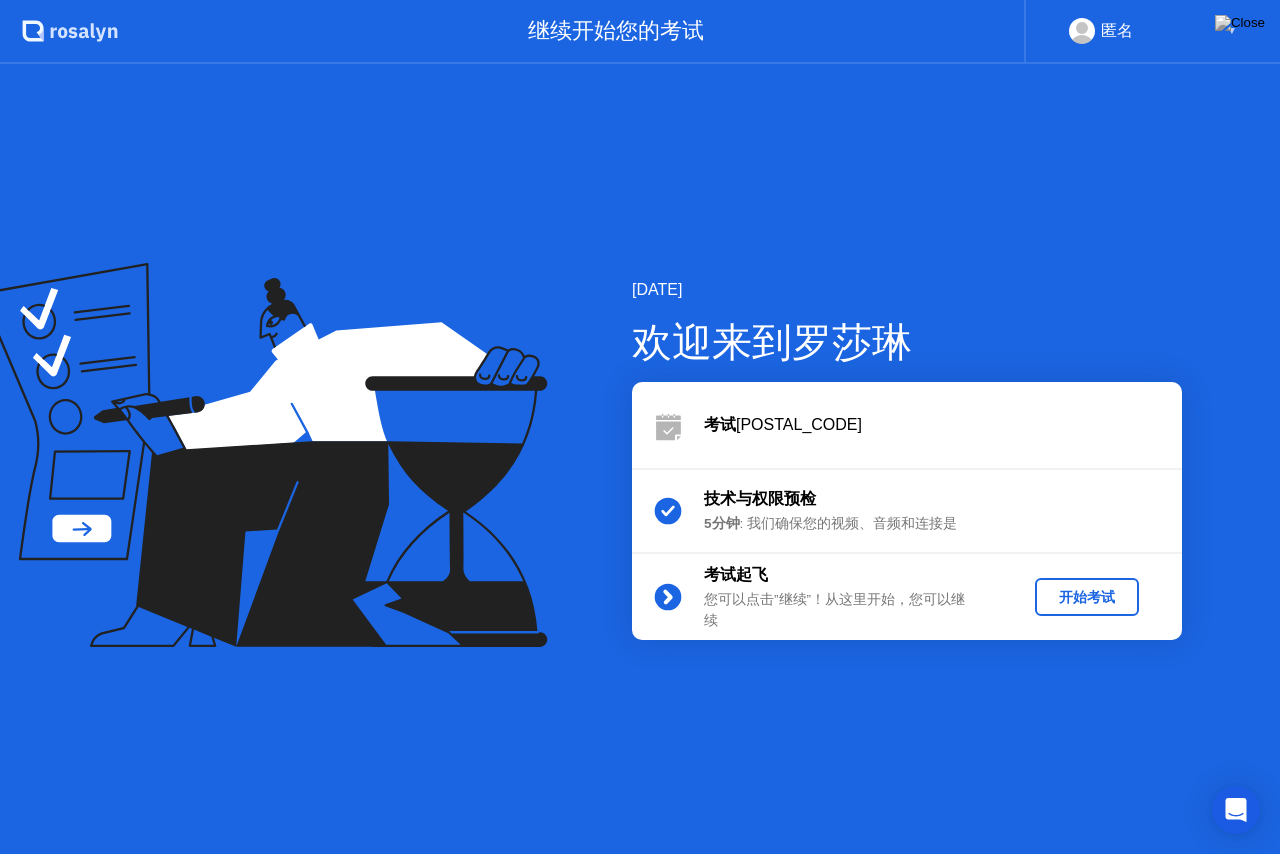 click on "开始考试" 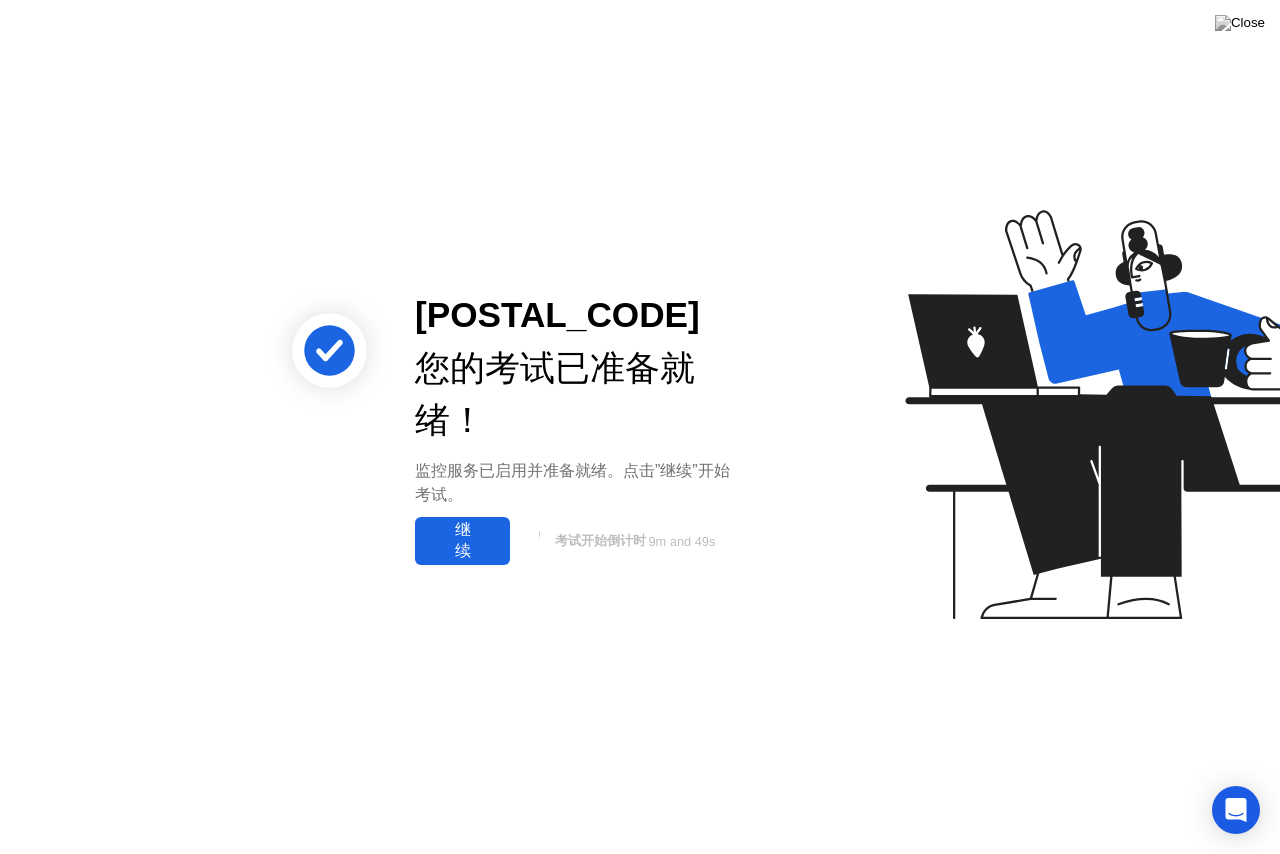 click on "继续" 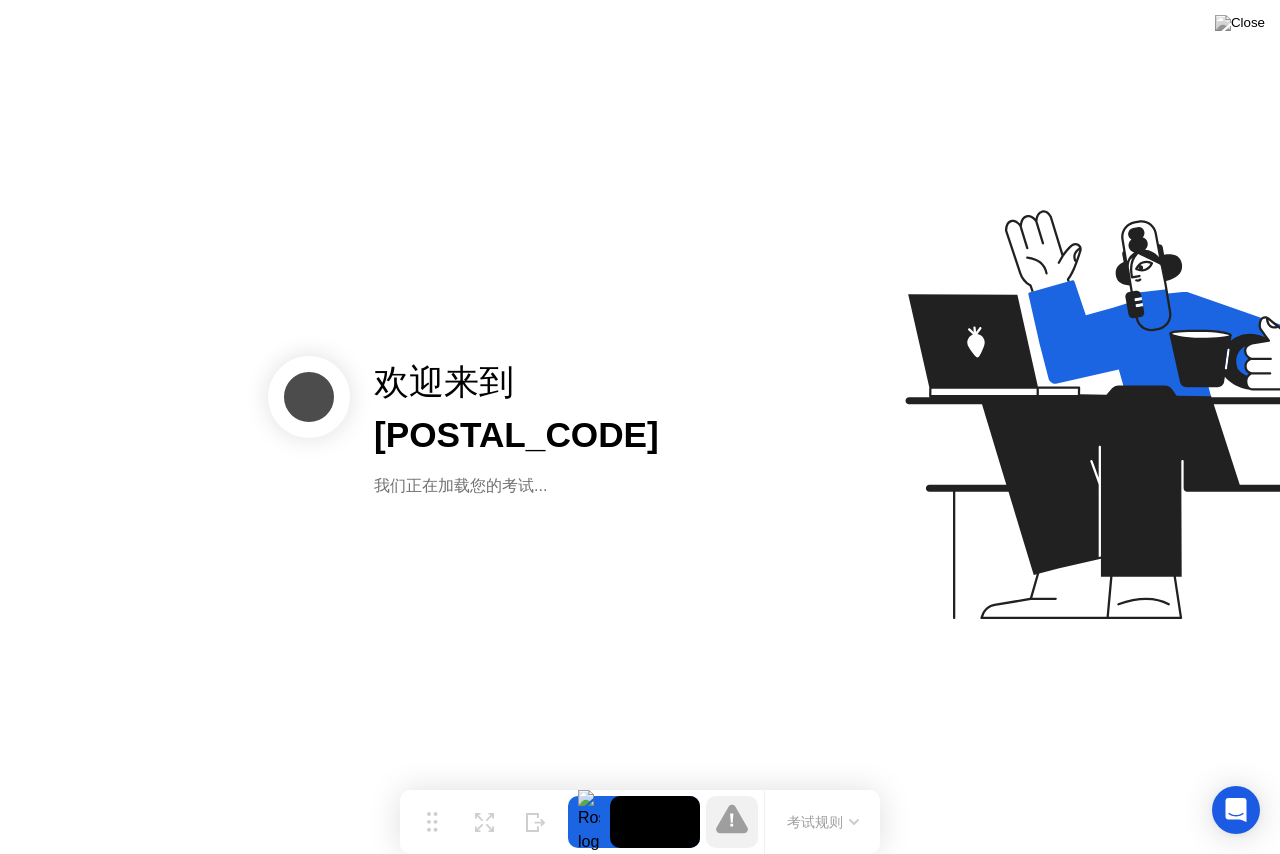 click on "考试规则" 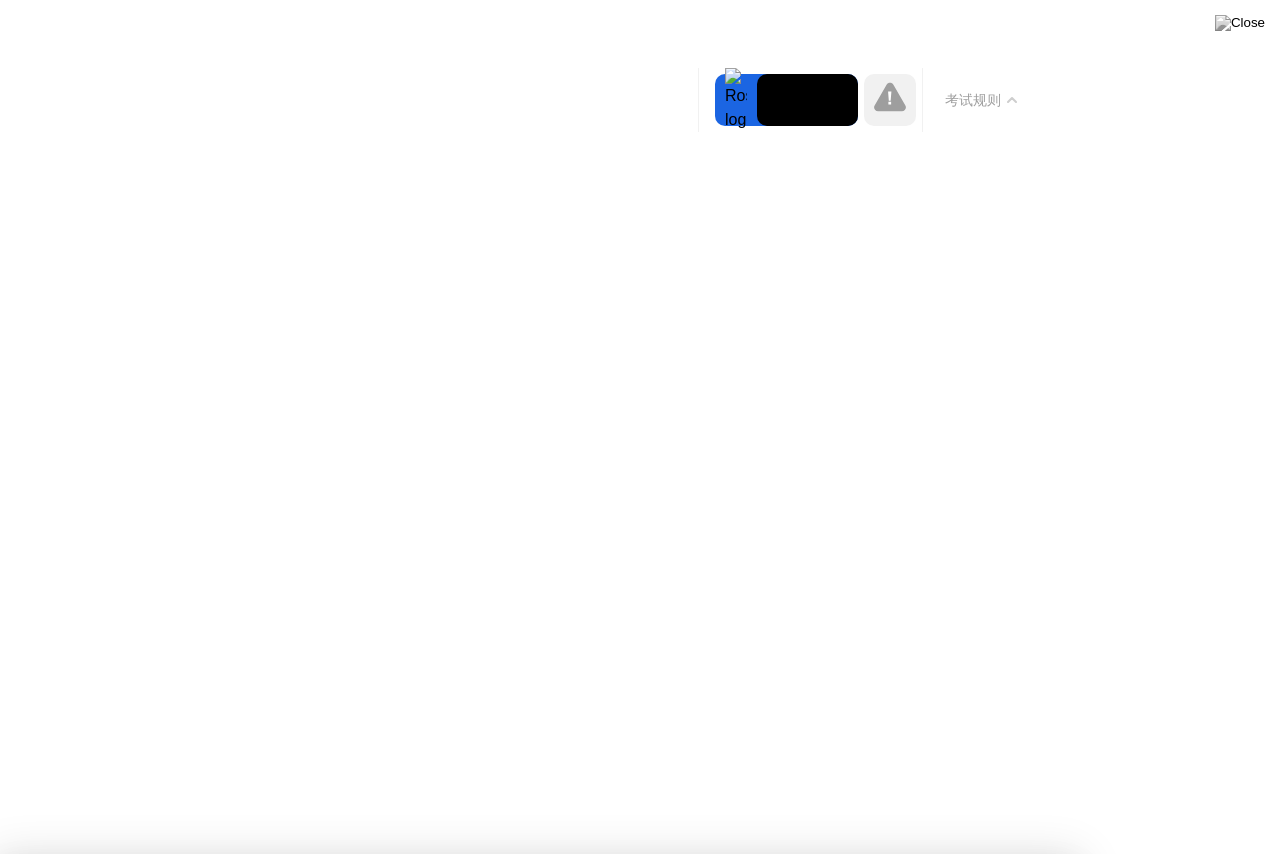 click on "明白了!" at bounding box center (537, 1528) 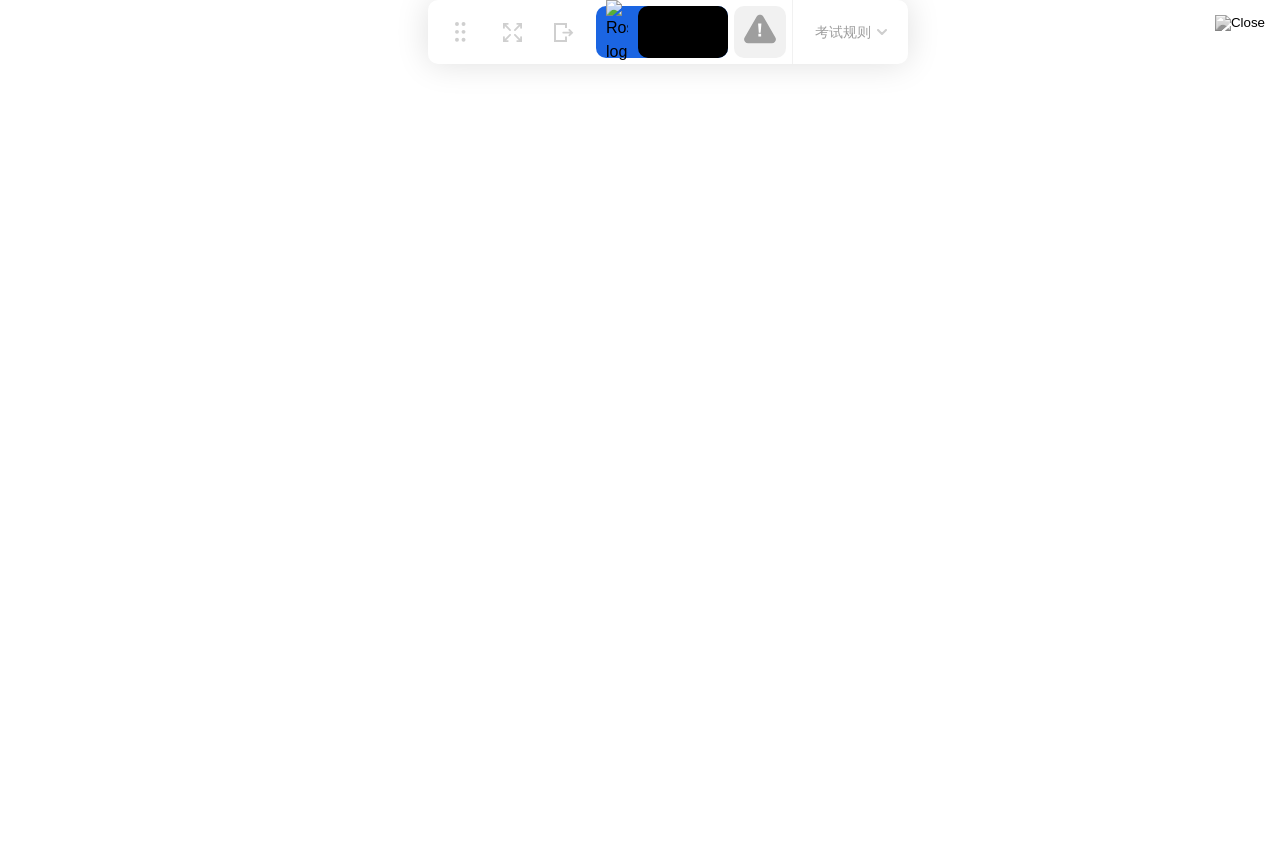 drag, startPoint x: 434, startPoint y: 807, endPoint x: 462, endPoint y: 0, distance: 807.4856 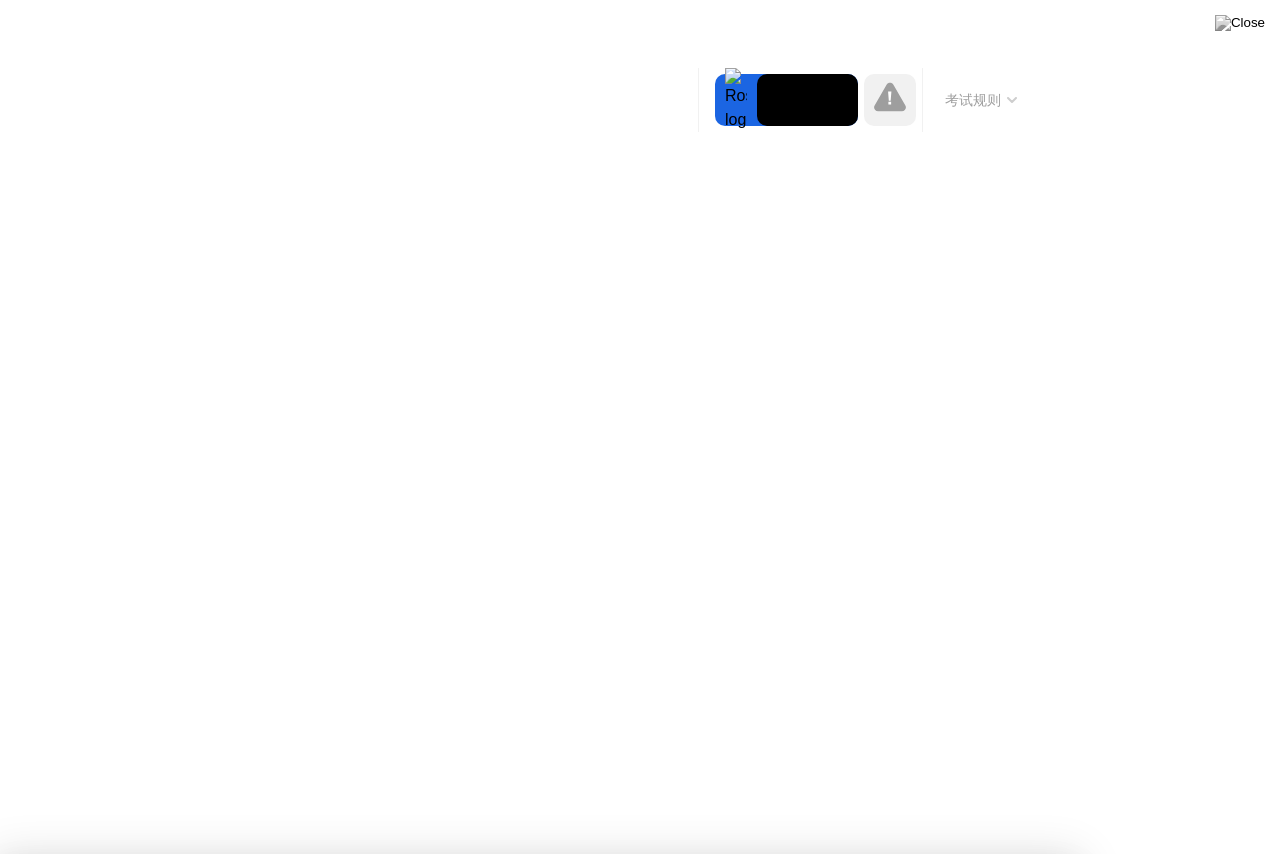 drag, startPoint x: 759, startPoint y: 70, endPoint x: 735, endPoint y: 99, distance: 37.64306 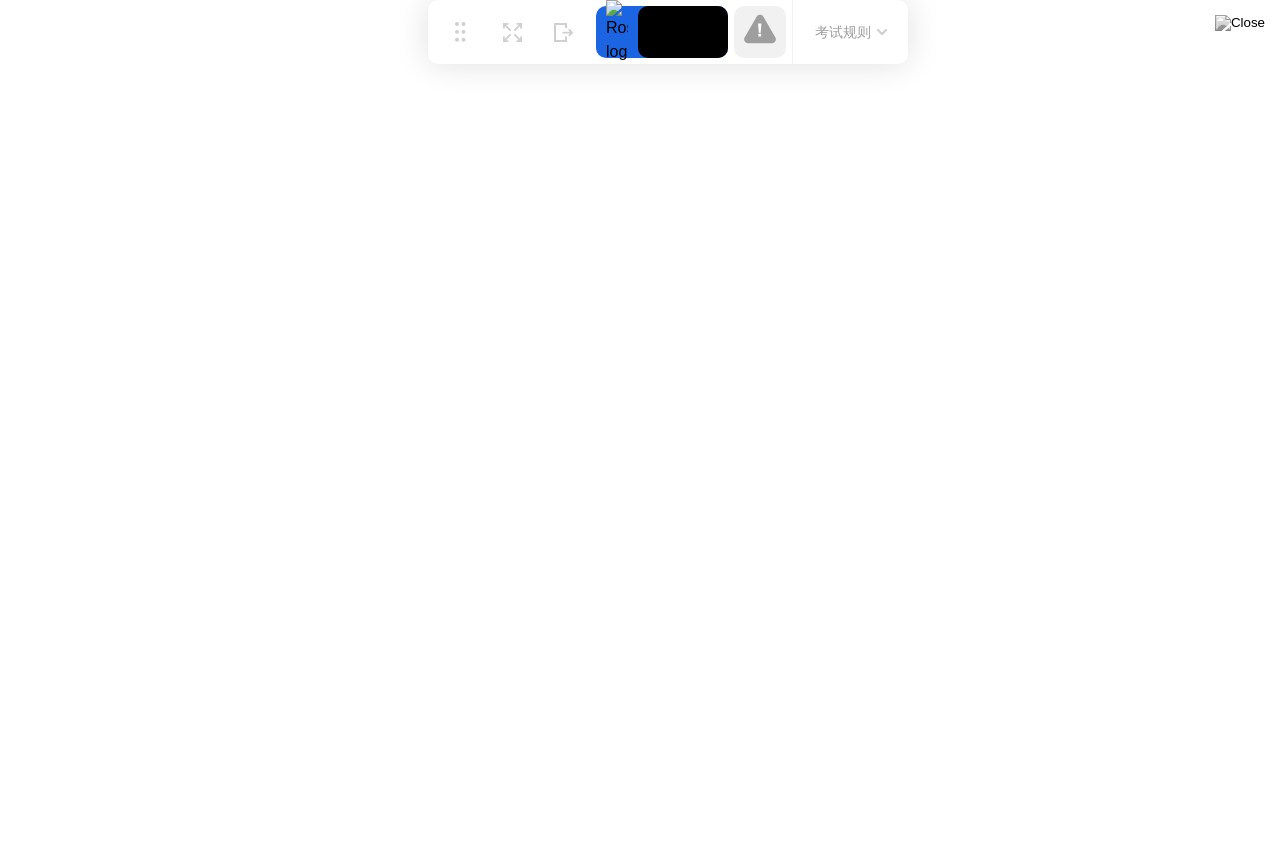click on "考试规则" 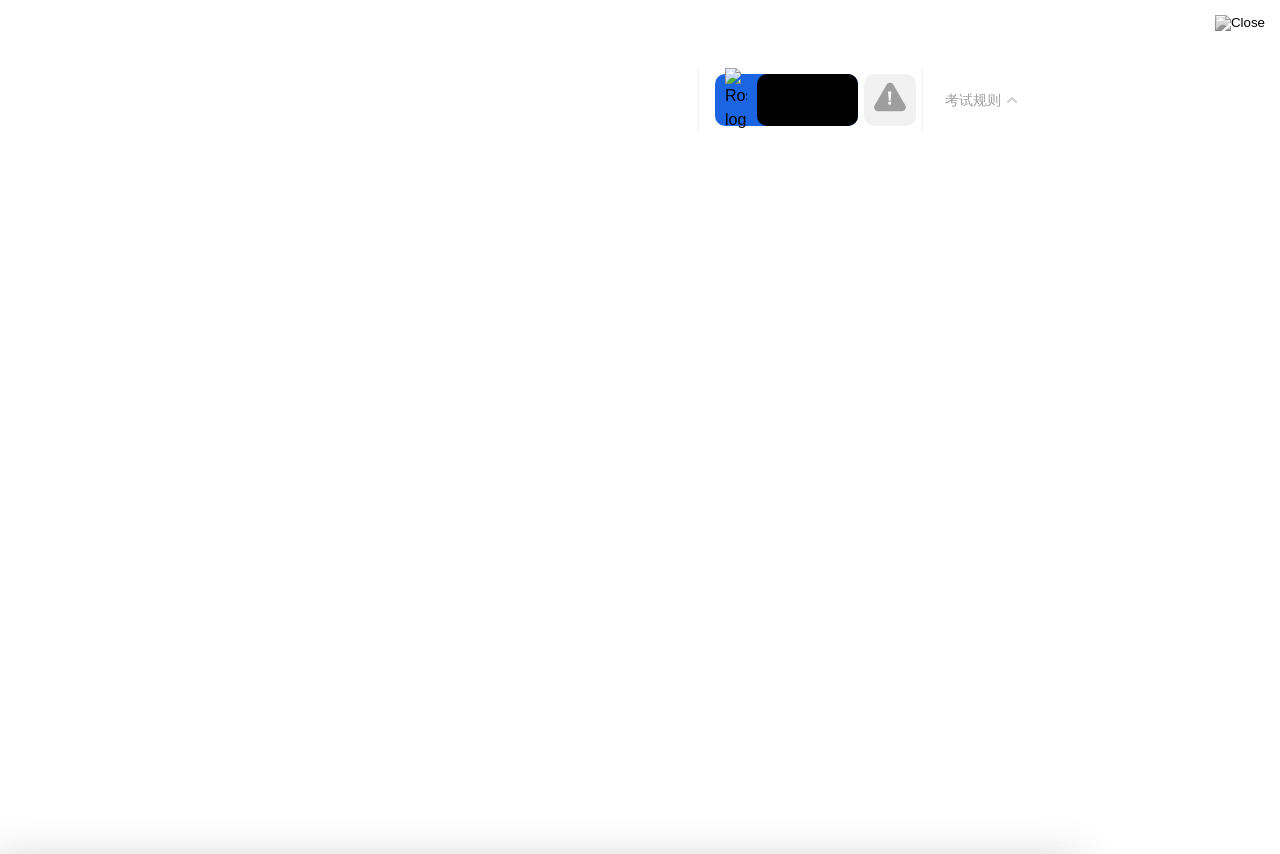 drag, startPoint x: 624, startPoint y: 735, endPoint x: 634, endPoint y: 711, distance: 26 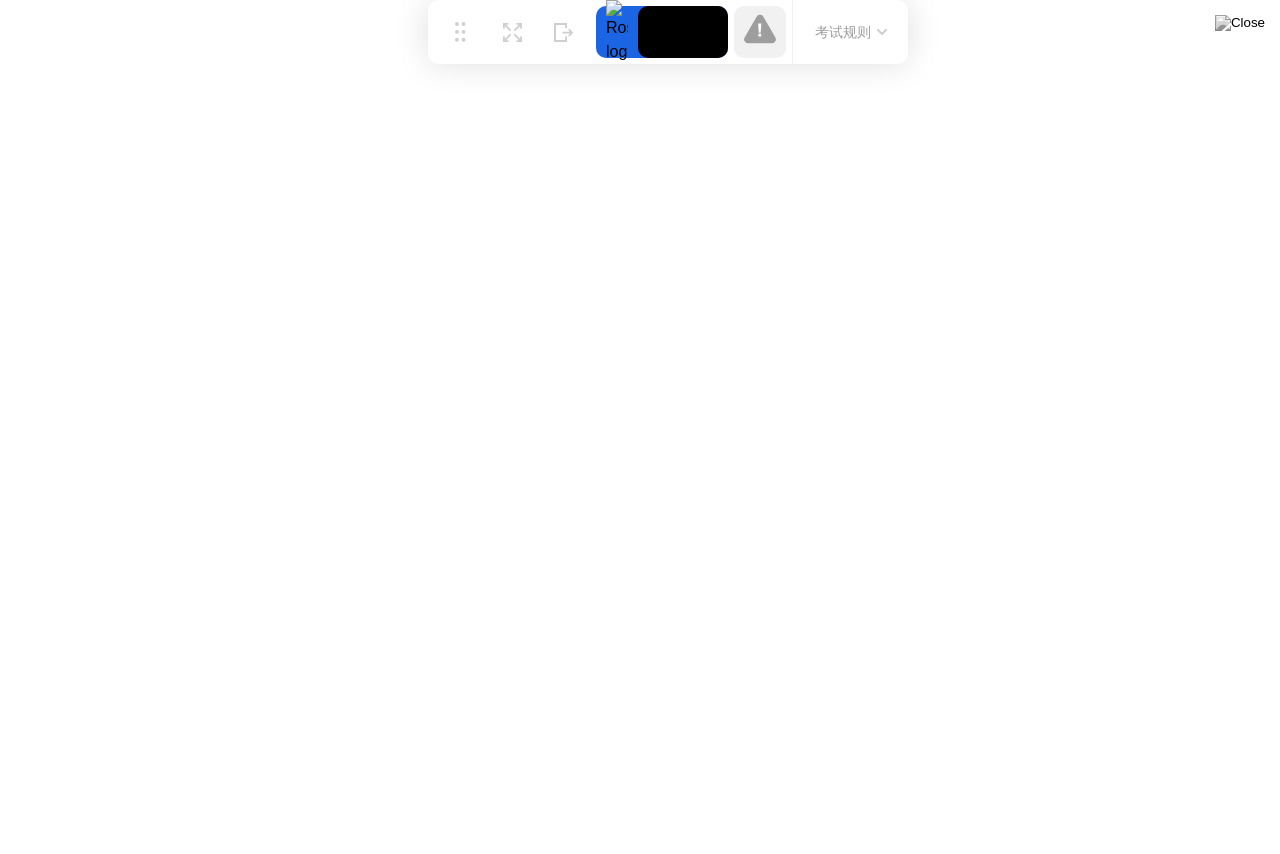click on "考试规则" 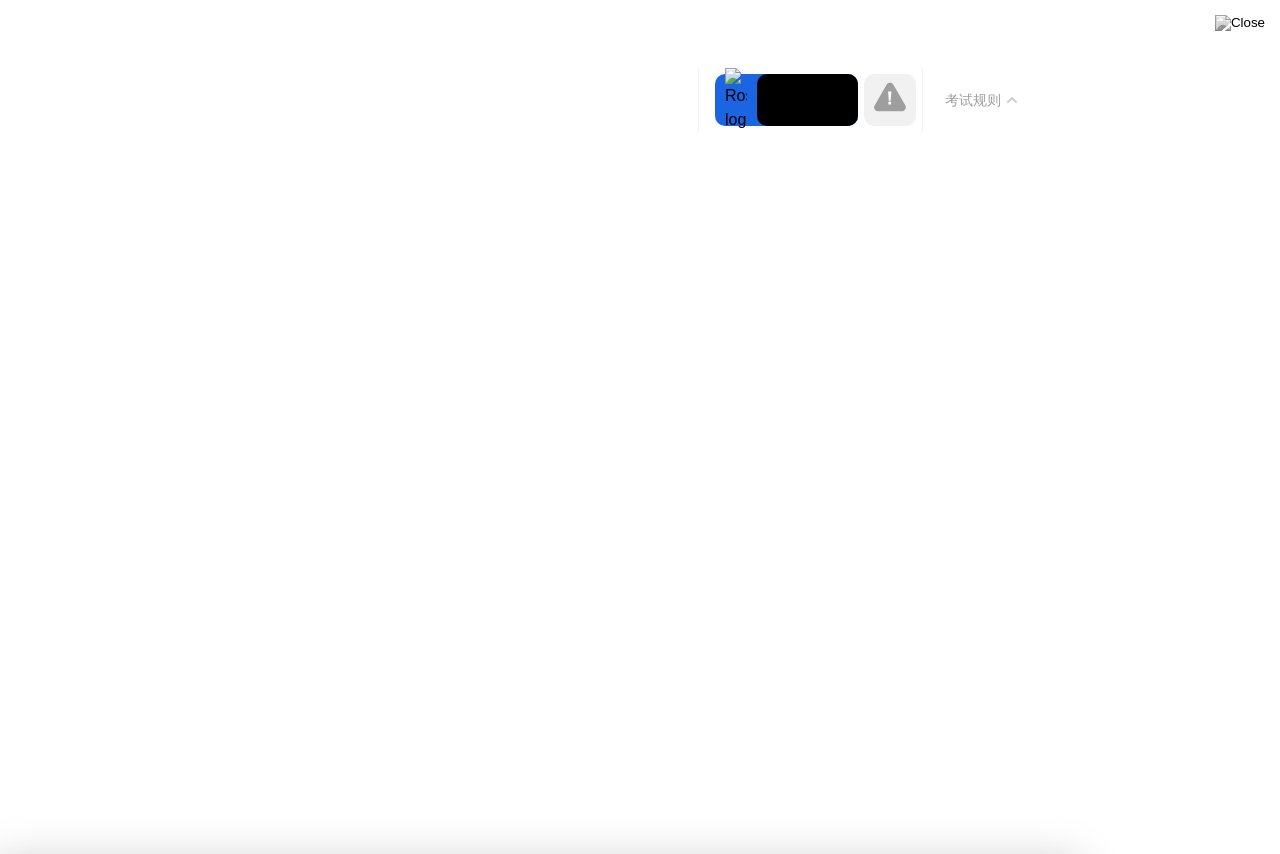 drag, startPoint x: 937, startPoint y: 96, endPoint x: 928, endPoint y: 104, distance: 12.0415945 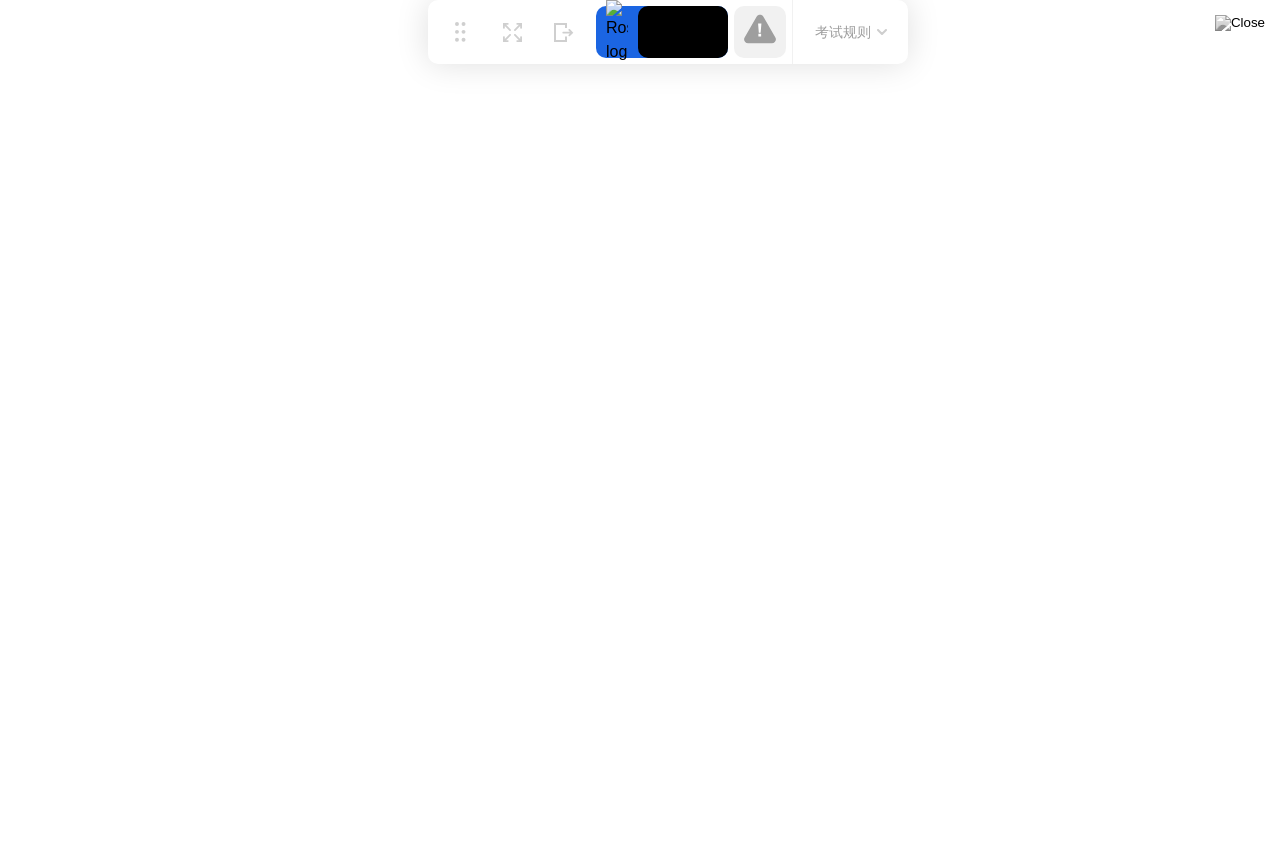 click on "考试规则" 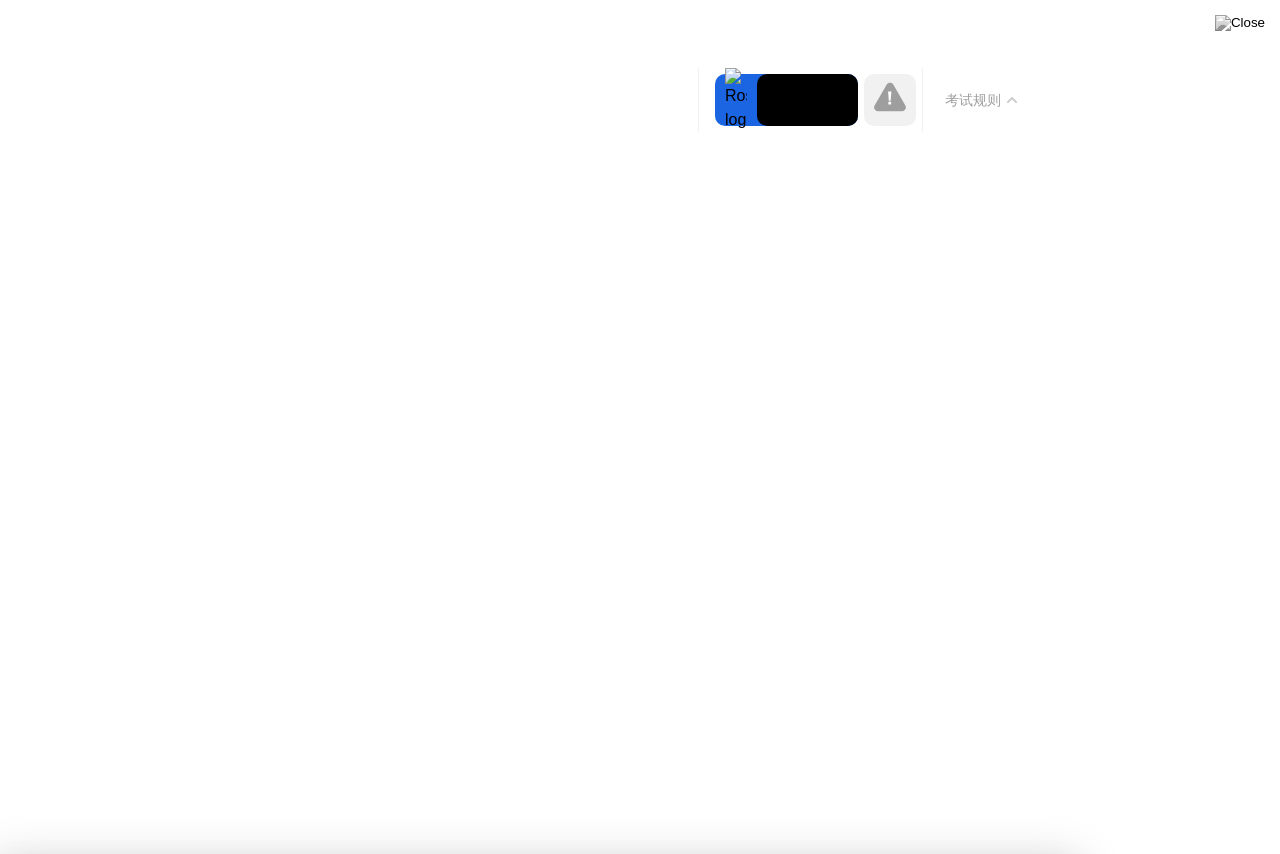click on "明白了!" at bounding box center [537, 1528] 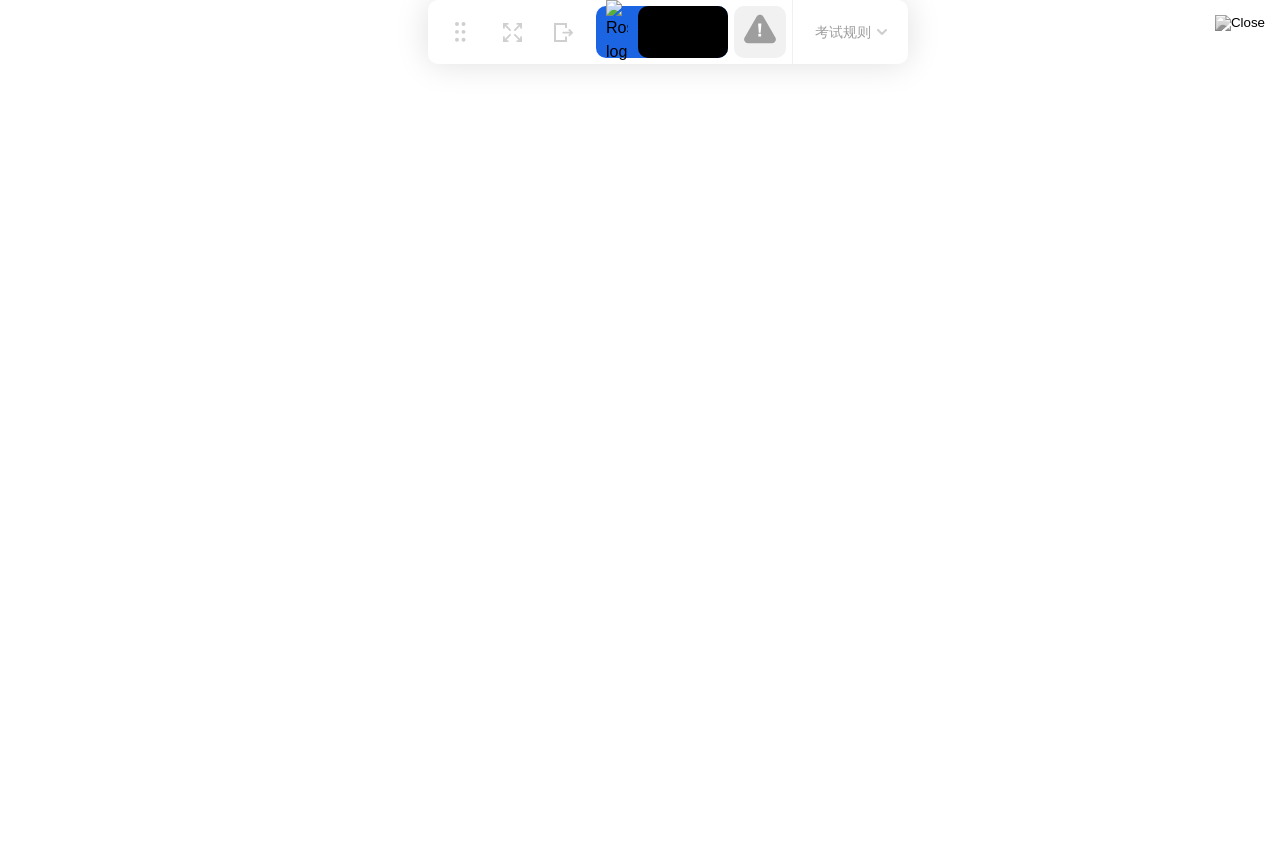 click 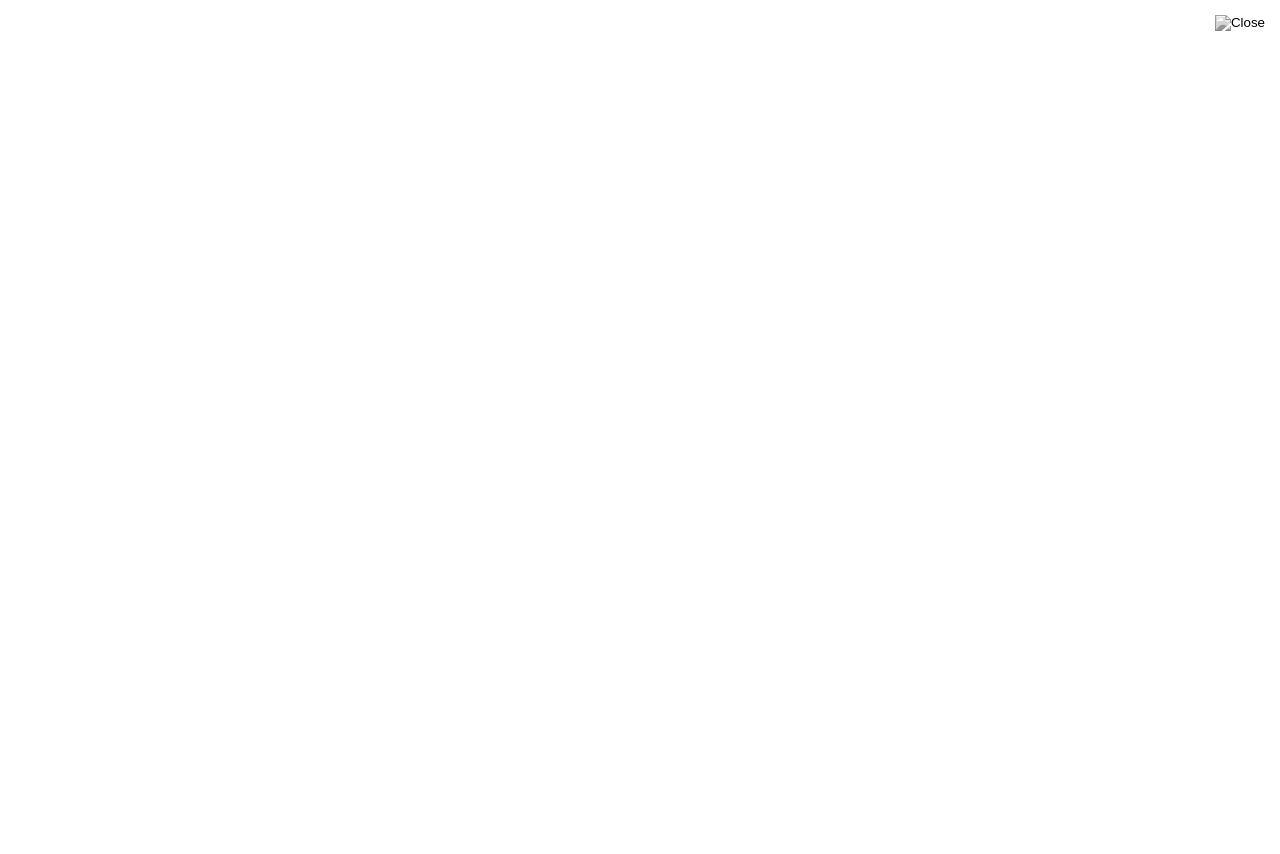 drag, startPoint x: 454, startPoint y: 34, endPoint x: 469, endPoint y: 212, distance: 178.6309 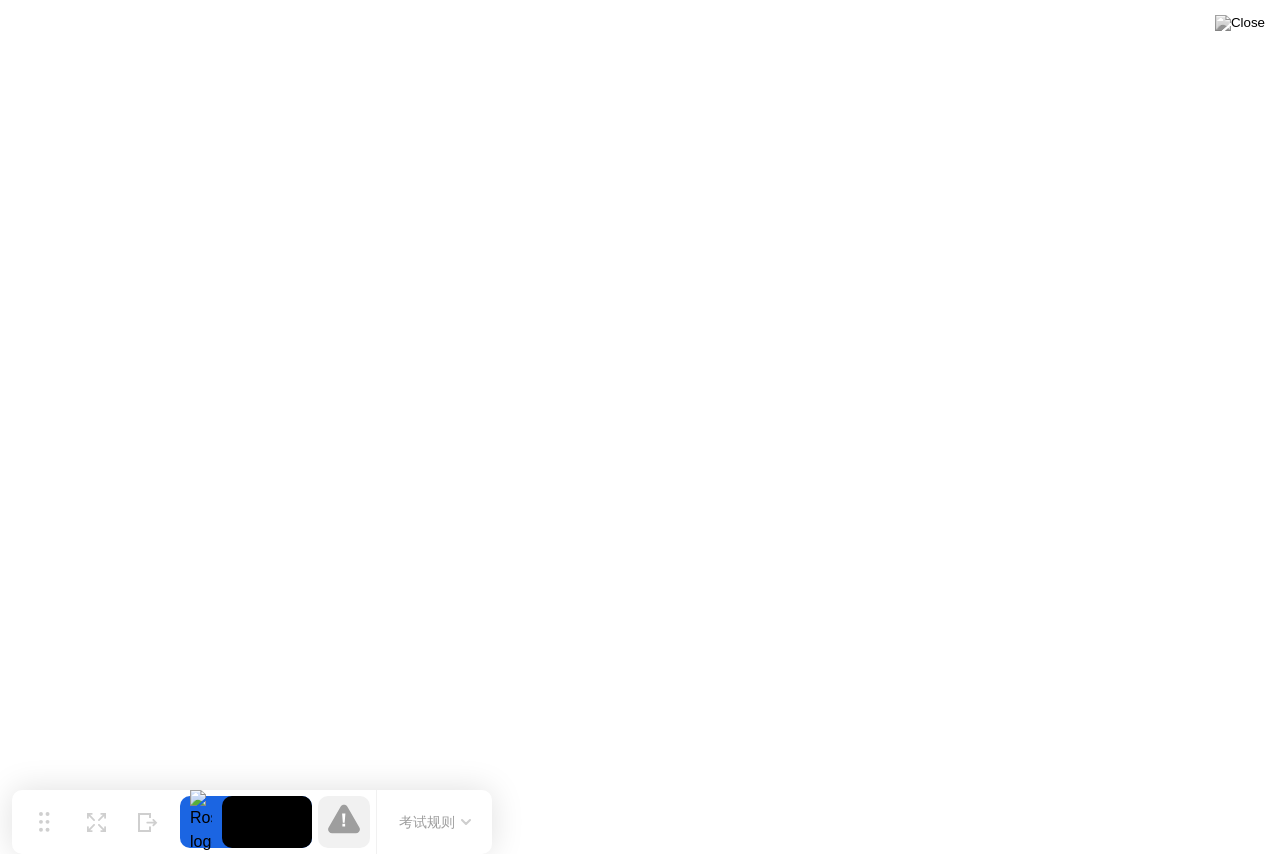 click 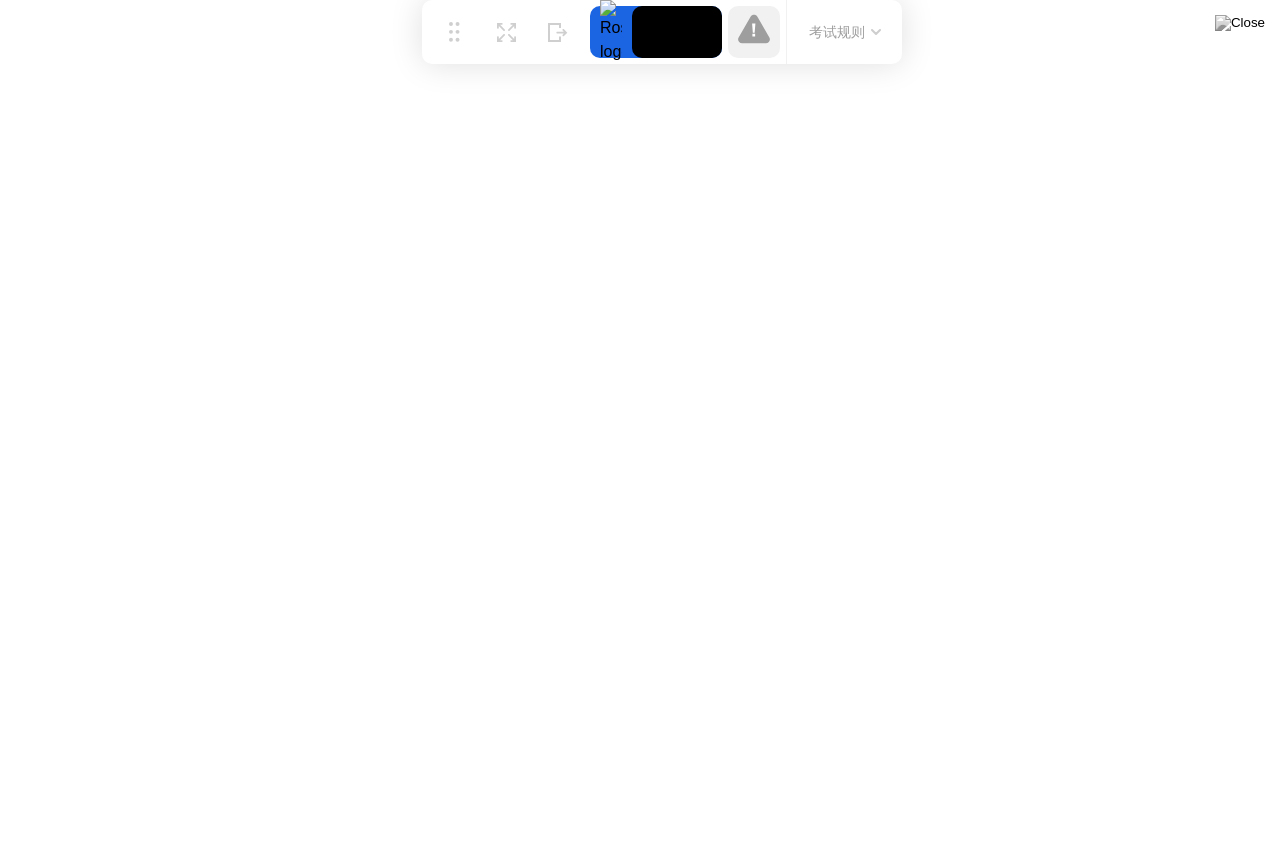 drag, startPoint x: 40, startPoint y: 820, endPoint x: 485, endPoint y: 128, distance: 822.73267 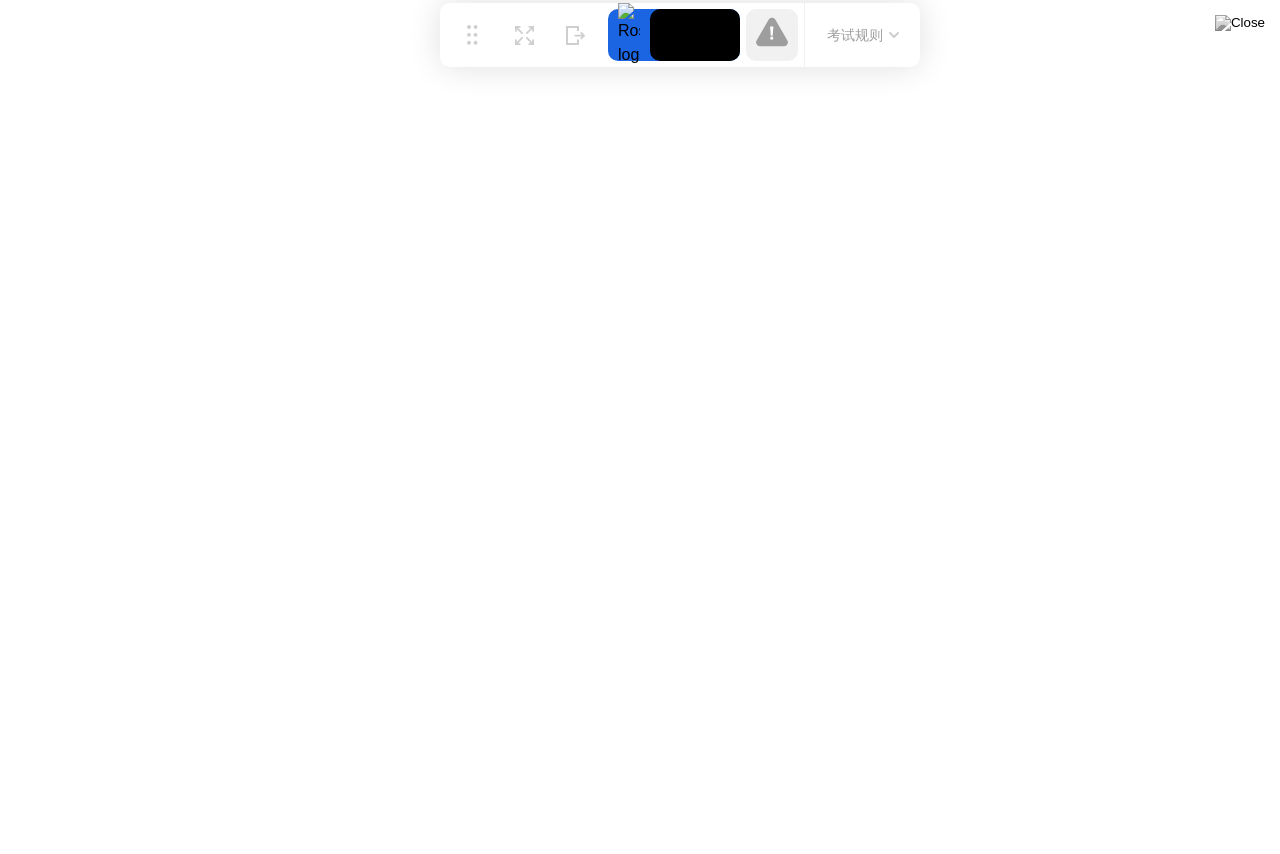 type 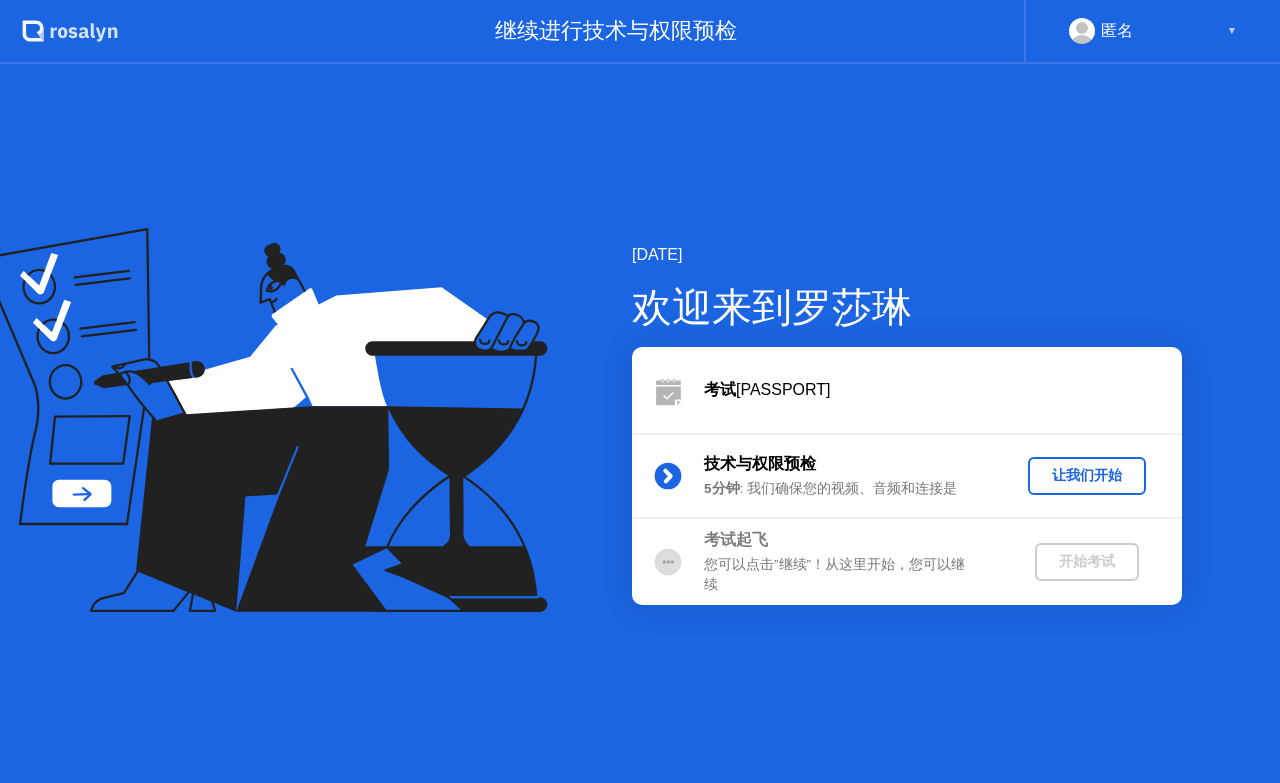 scroll, scrollTop: 0, scrollLeft: 0, axis: both 